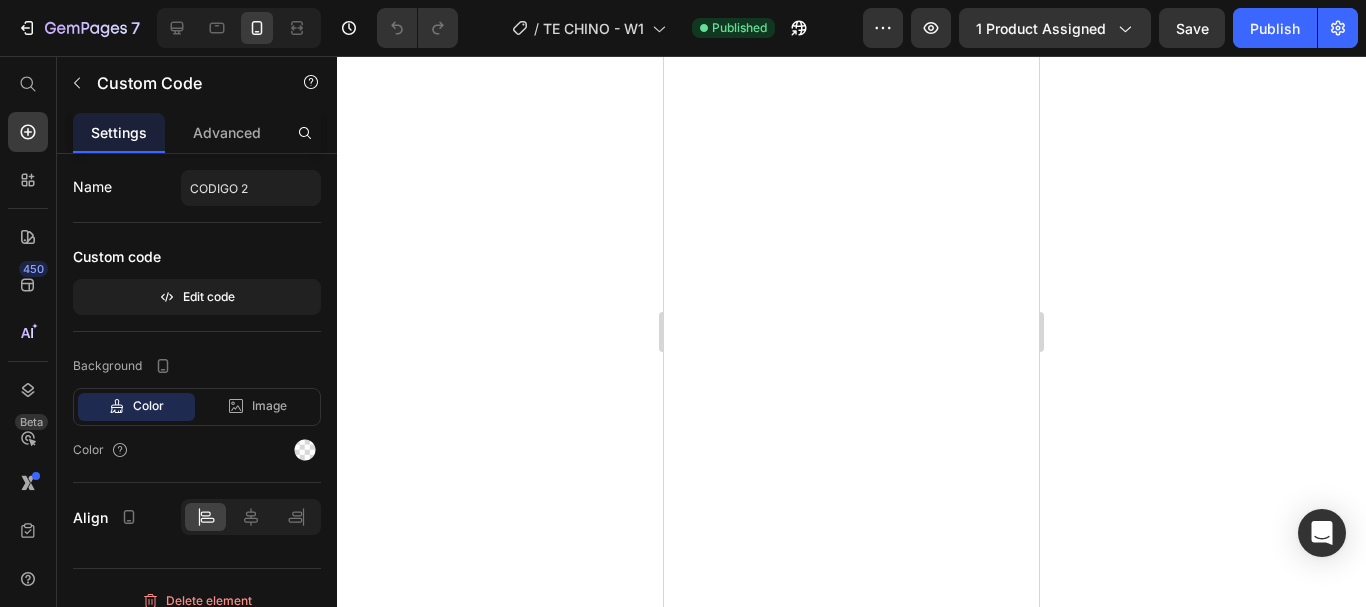 scroll, scrollTop: 0, scrollLeft: 0, axis: both 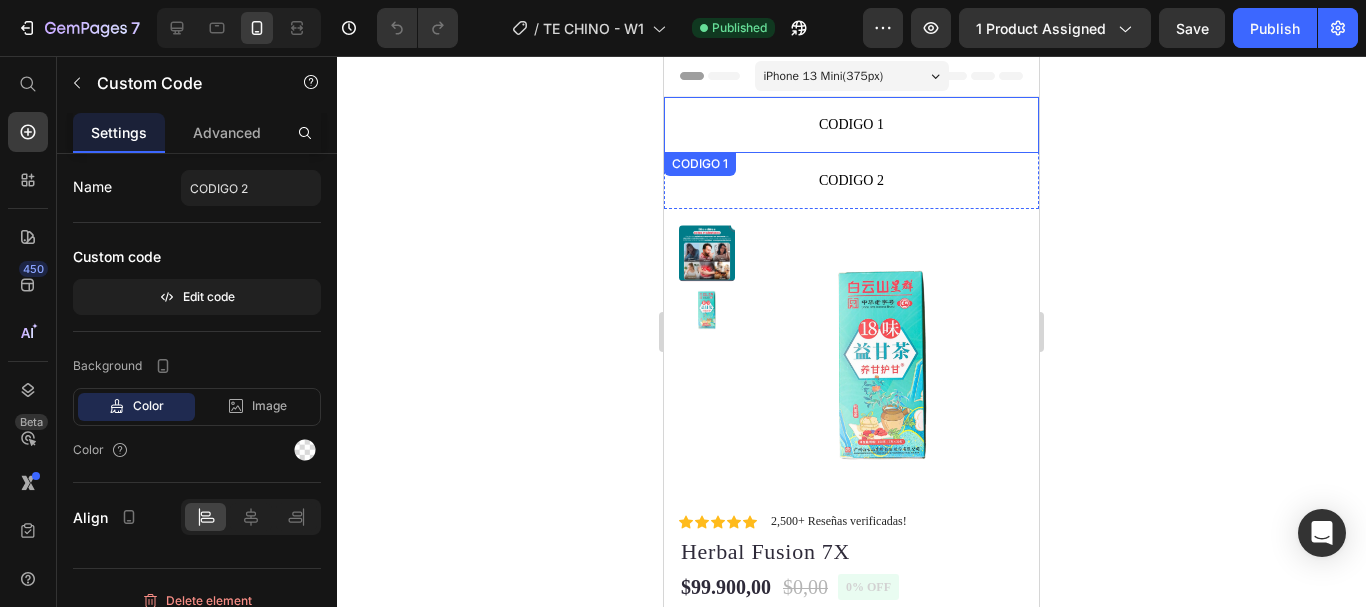 click on "CODIGO 1" at bounding box center (851, 125) 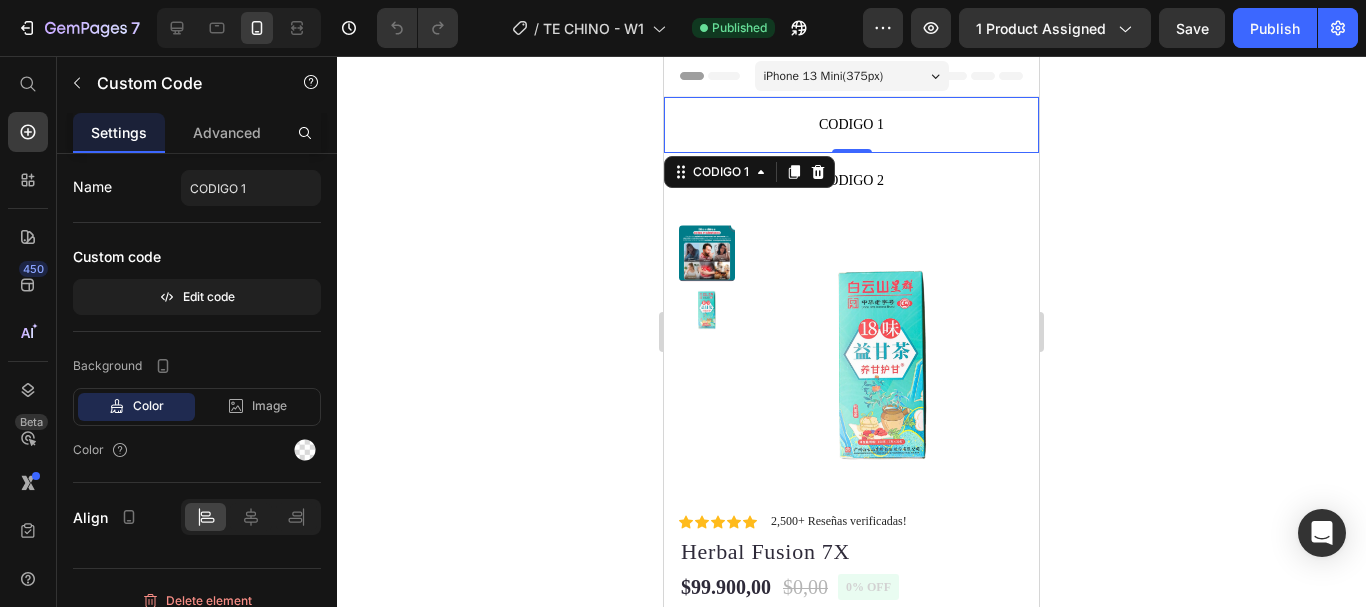 click on "CODIGO 1" at bounding box center [851, 125] 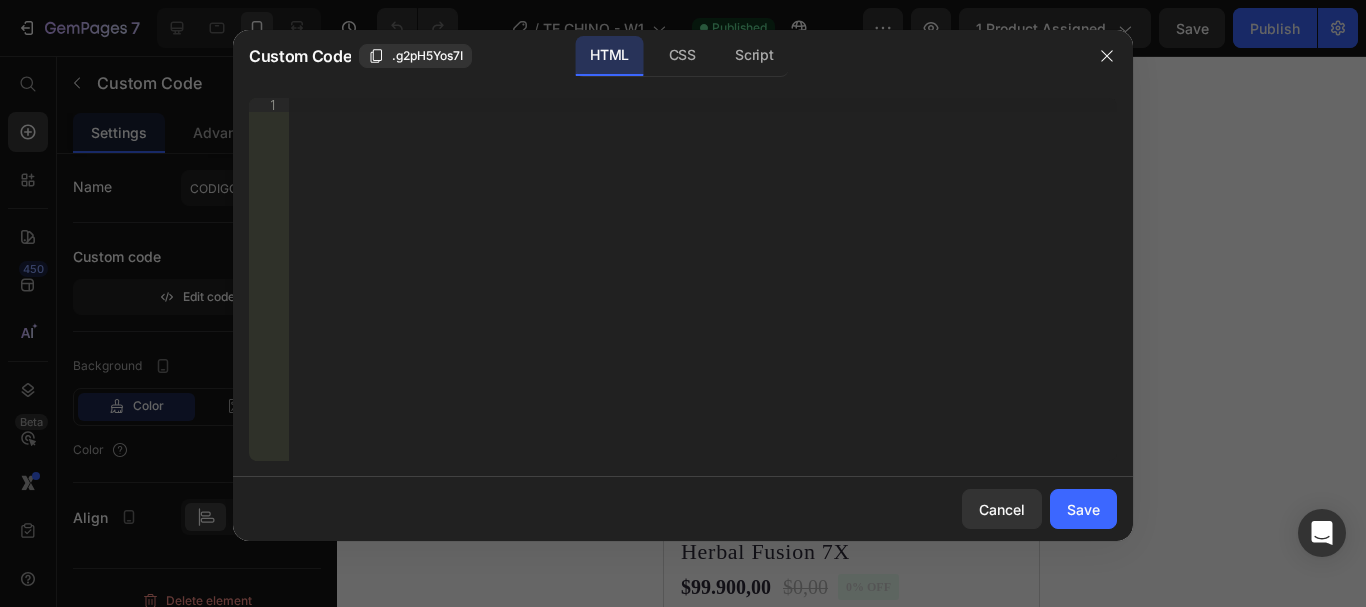 click on "Insert the 3rd-party installation code, HTML code, or Liquid code to display custom content." at bounding box center (703, 293) 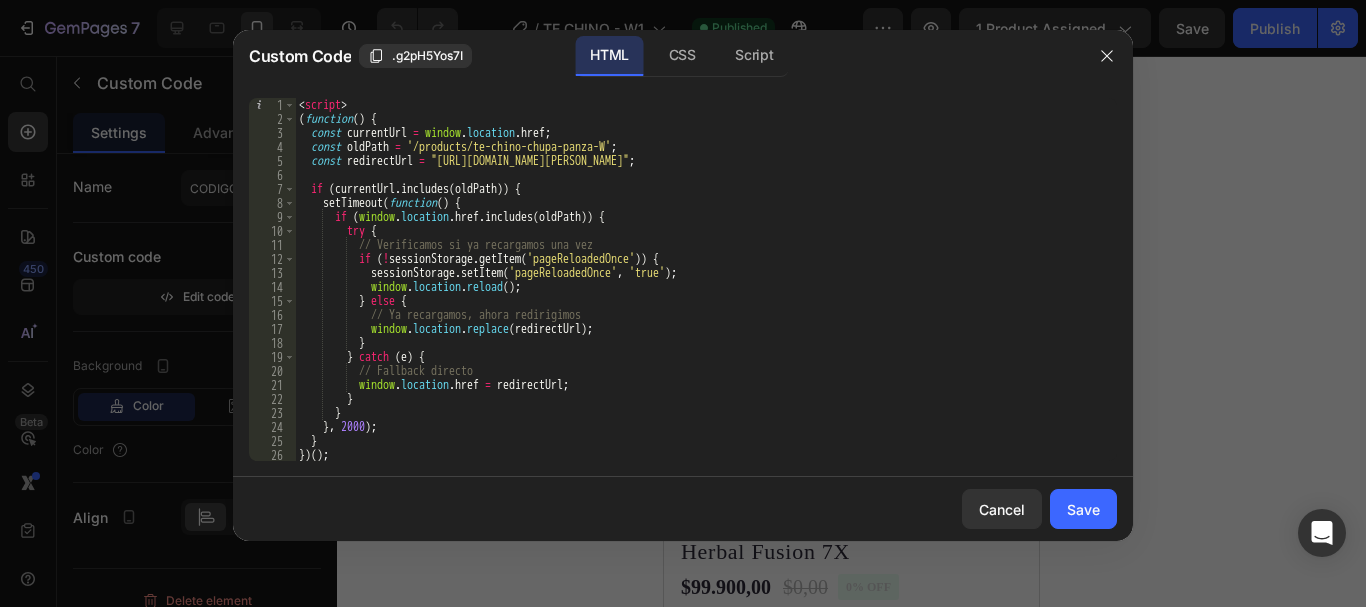 scroll, scrollTop: 0, scrollLeft: 0, axis: both 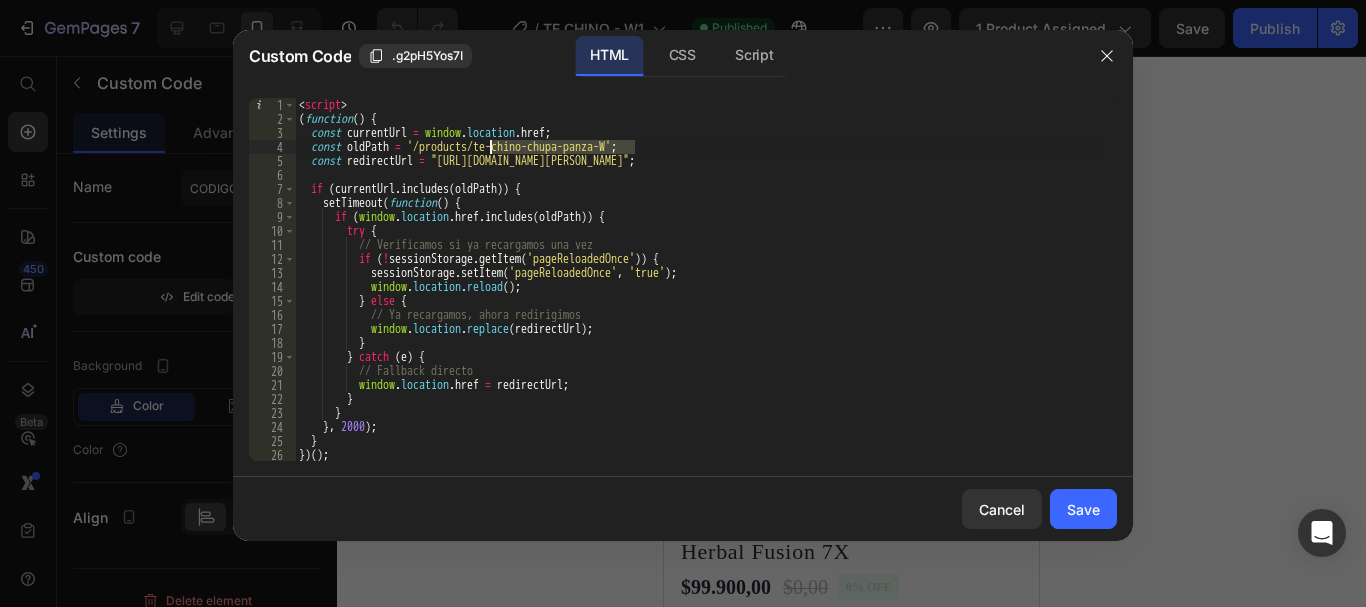 drag, startPoint x: 635, startPoint y: 150, endPoint x: 490, endPoint y: 153, distance: 145.03104 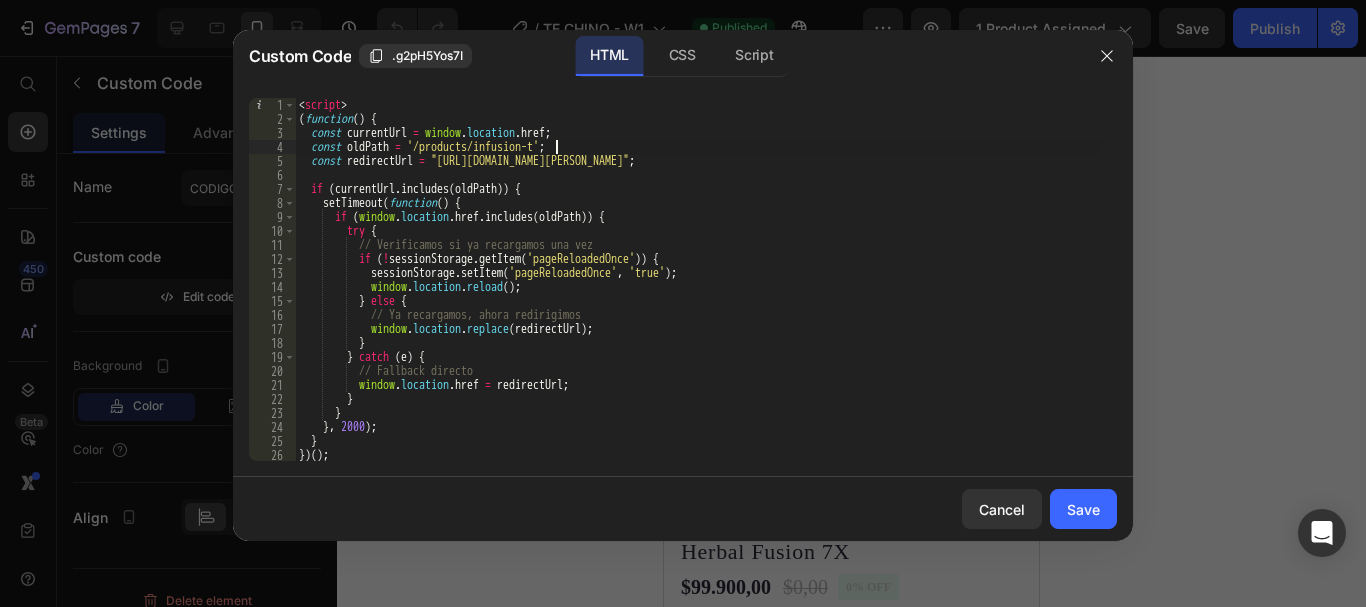 scroll, scrollTop: 0, scrollLeft: 22, axis: horizontal 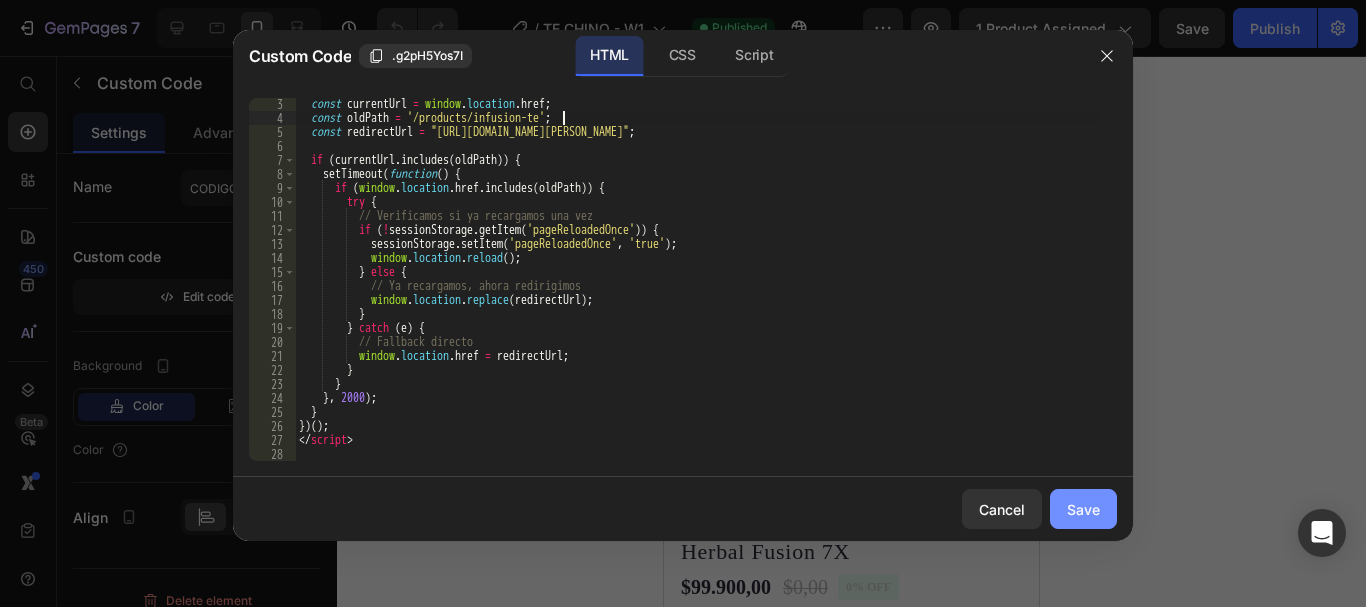 type on "const oldPath = '/products/infusion-te';" 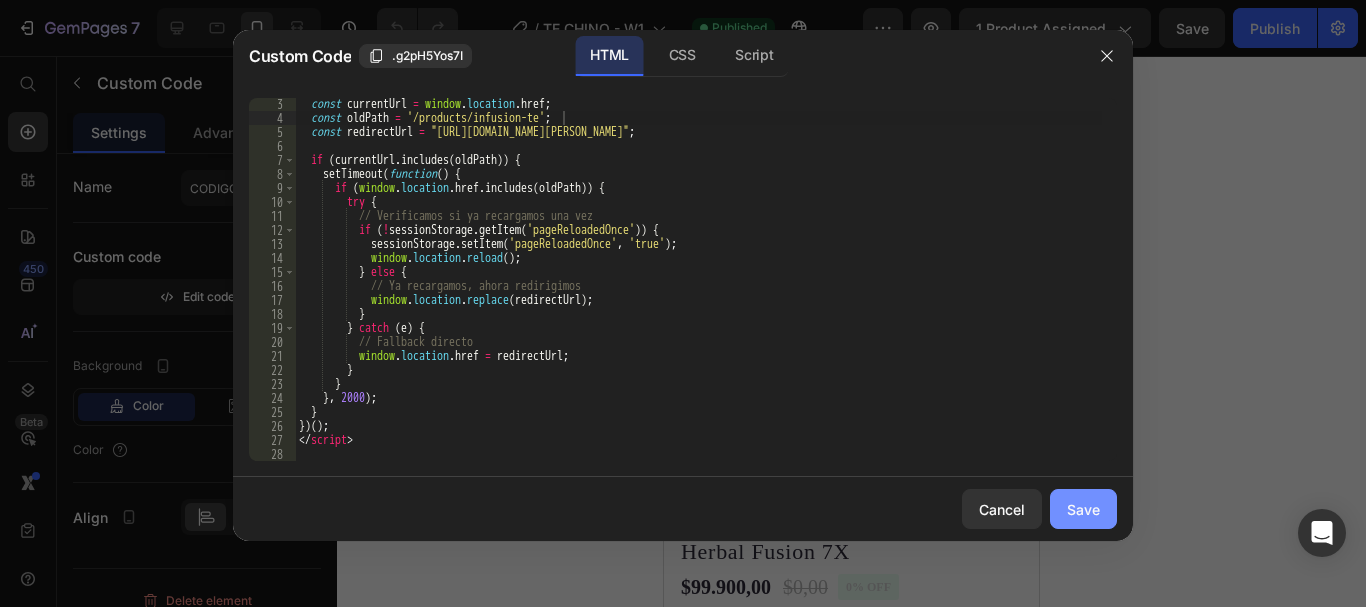 click on "Save" at bounding box center (1083, 509) 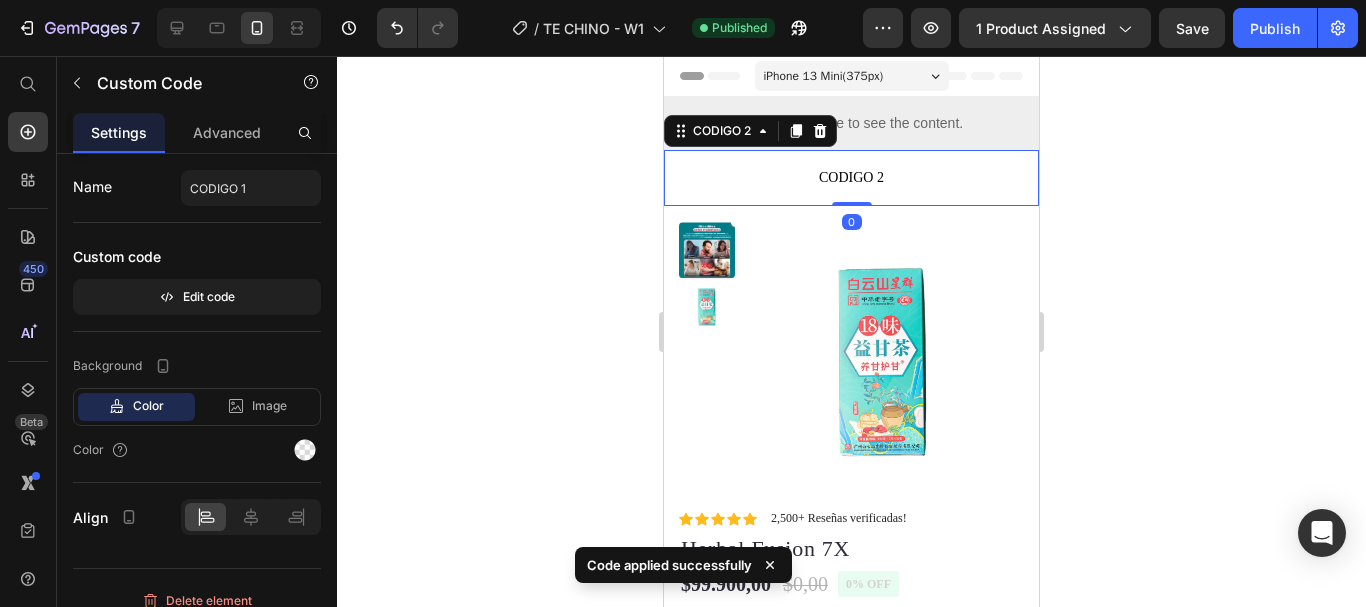 click on "CODIGO 2" at bounding box center (851, 178) 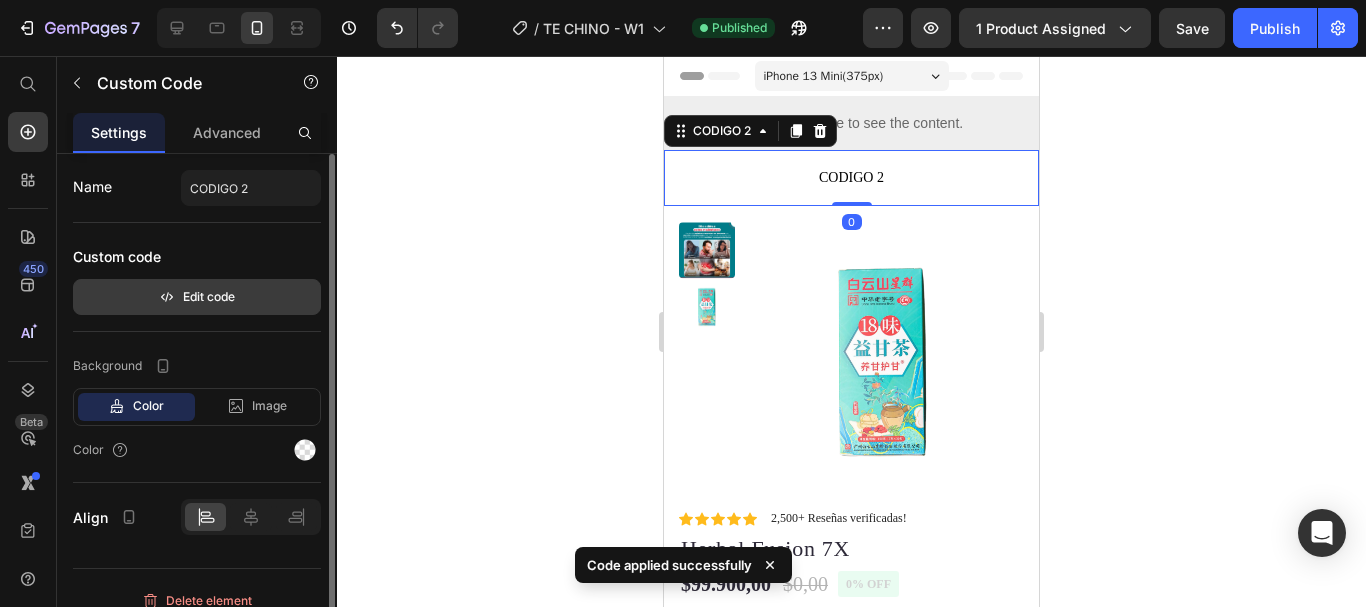 click 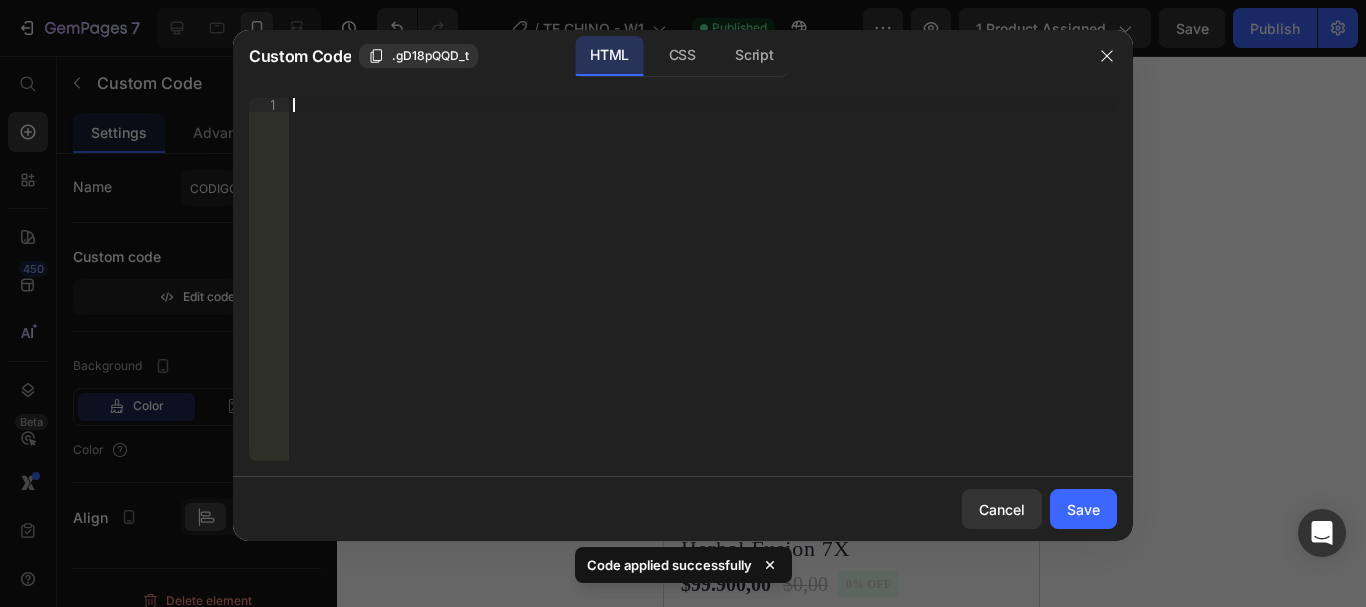 click on "Insert the 3rd-party installation code, HTML code, or Liquid code to display custom content." at bounding box center (703, 293) 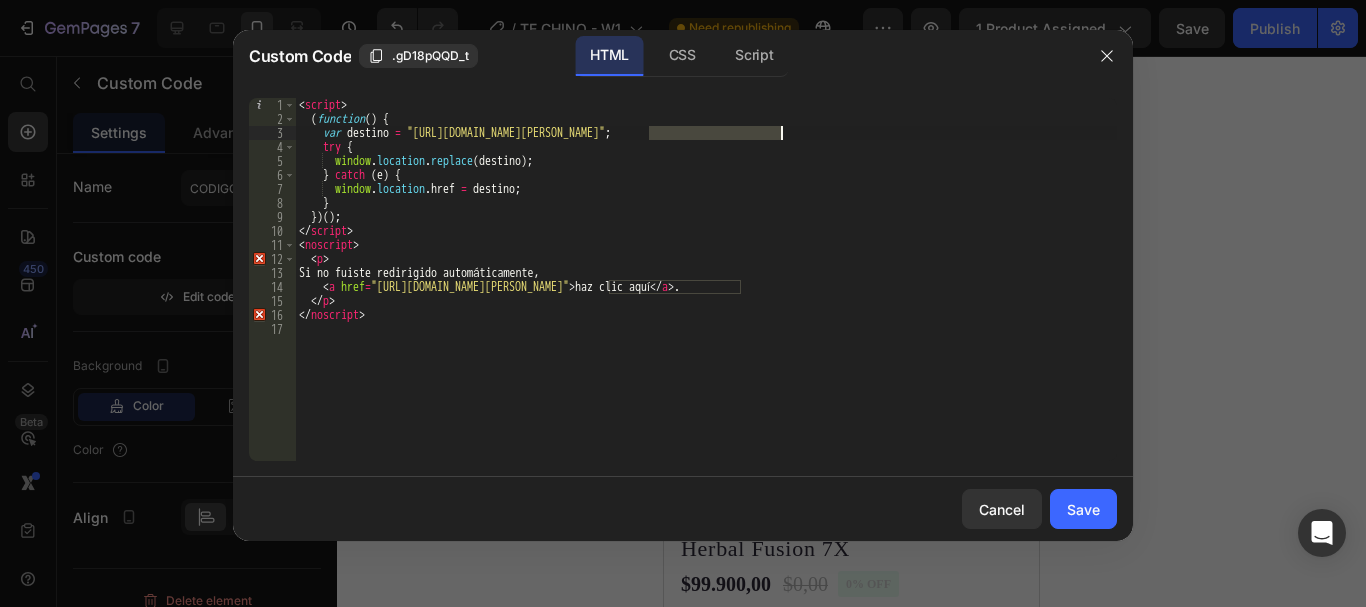 drag, startPoint x: 649, startPoint y: 130, endPoint x: 780, endPoint y: 133, distance: 131.03435 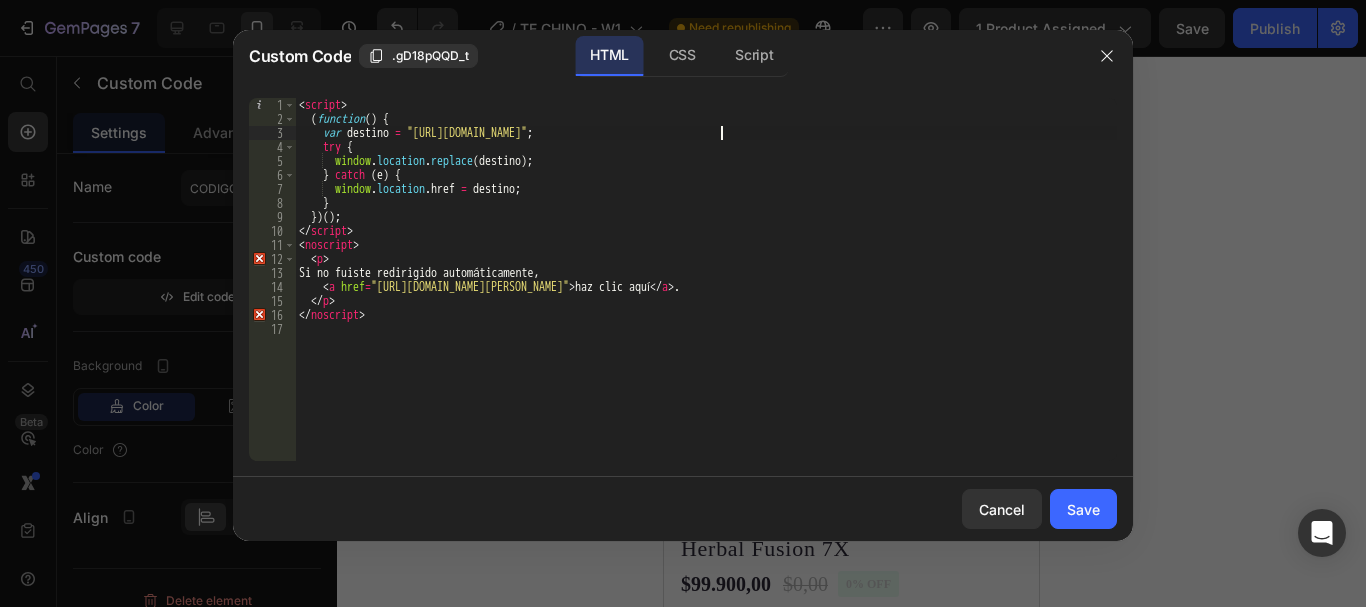 scroll, scrollTop: 0, scrollLeft: 34, axis: horizontal 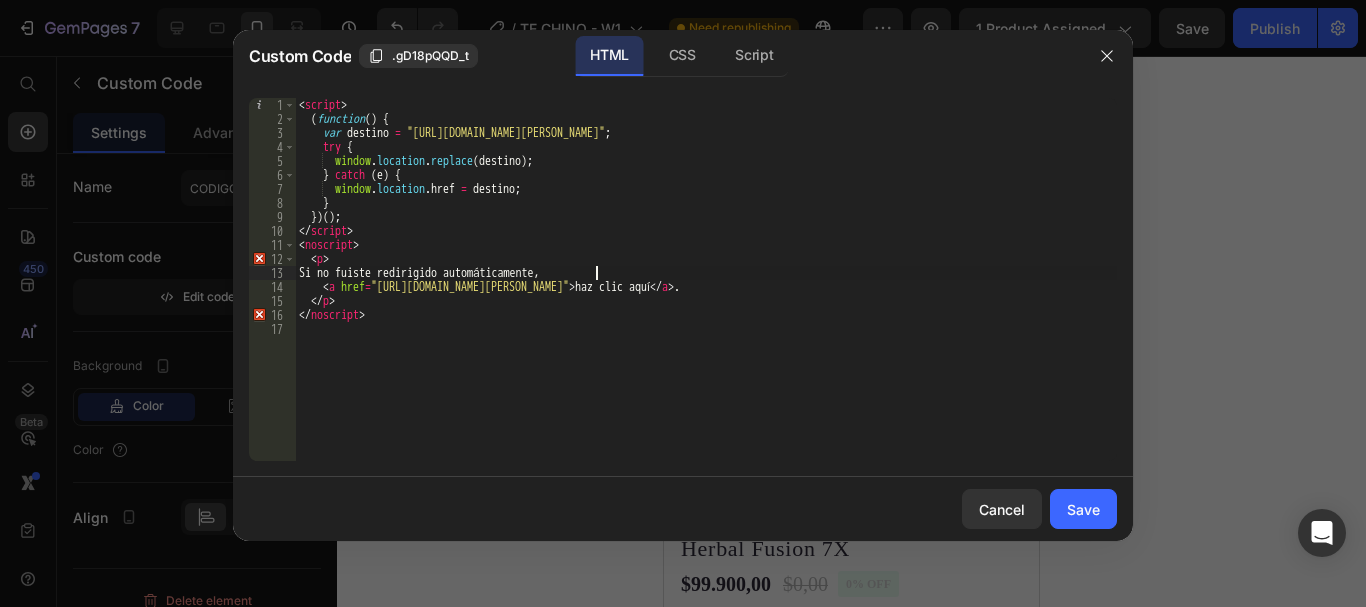 click on "< script >    ( function ( )   {      var   destino   =   "https://fenix-store.shop/products/te-chino-chupa-panza" ;      try   {         window . location . replace ( destino ) ;      }   catch   ( e )   {         window . location . href   =   destino ;      }    }) ( ) ; </ script > < noscript >    < p >     Si no fuiste redirigido automáticamente,       < a   href = "https://fenix-store.shop/products/te-chino-chupa-panza" > haz clic aquí </ a > .    </ p > </ noscript >" at bounding box center (706, 293) 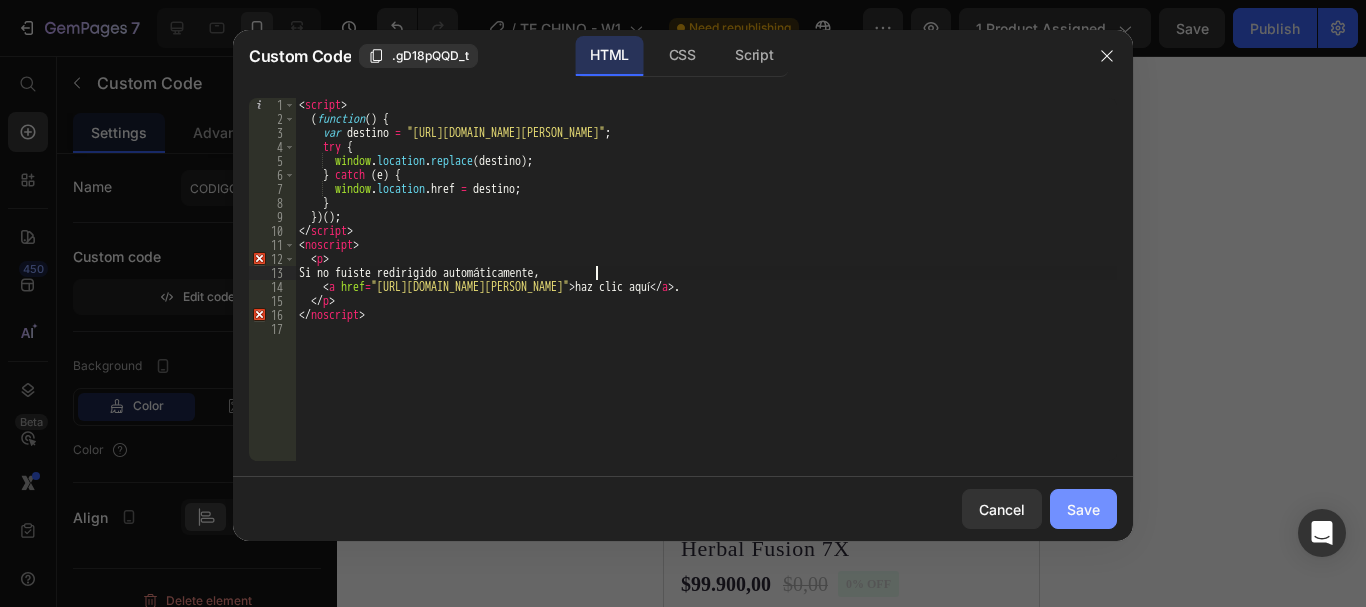 type on "Si no fuiste redirigido automáticamente," 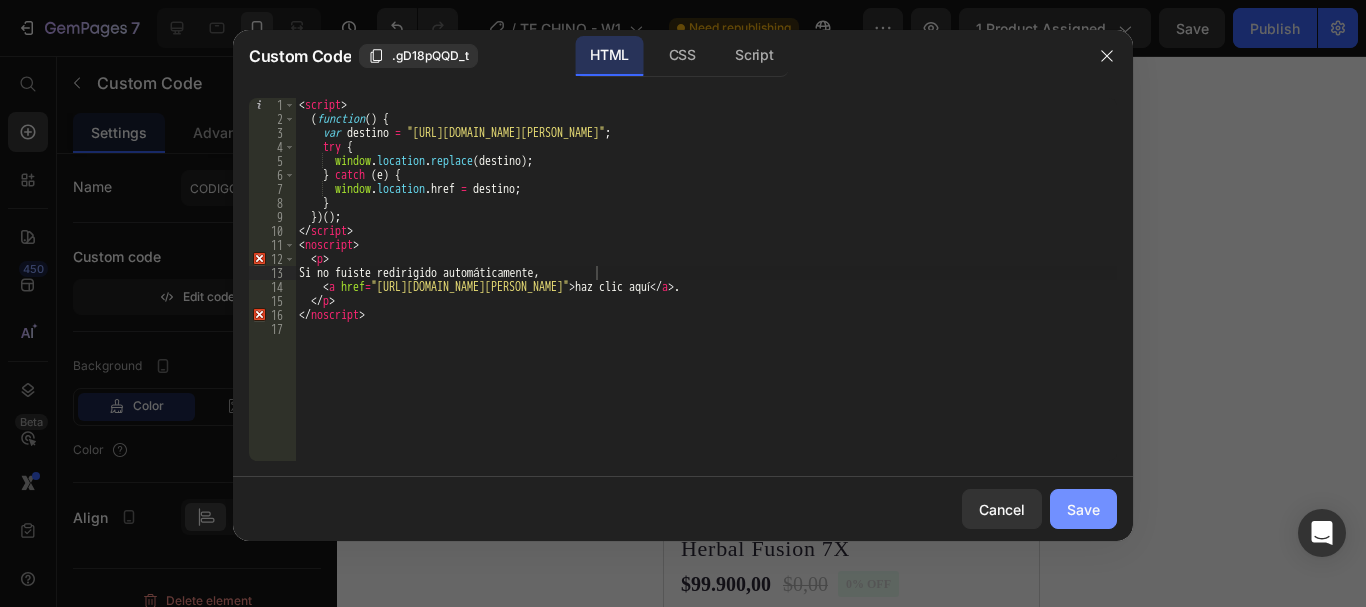 click on "Save" at bounding box center [1083, 509] 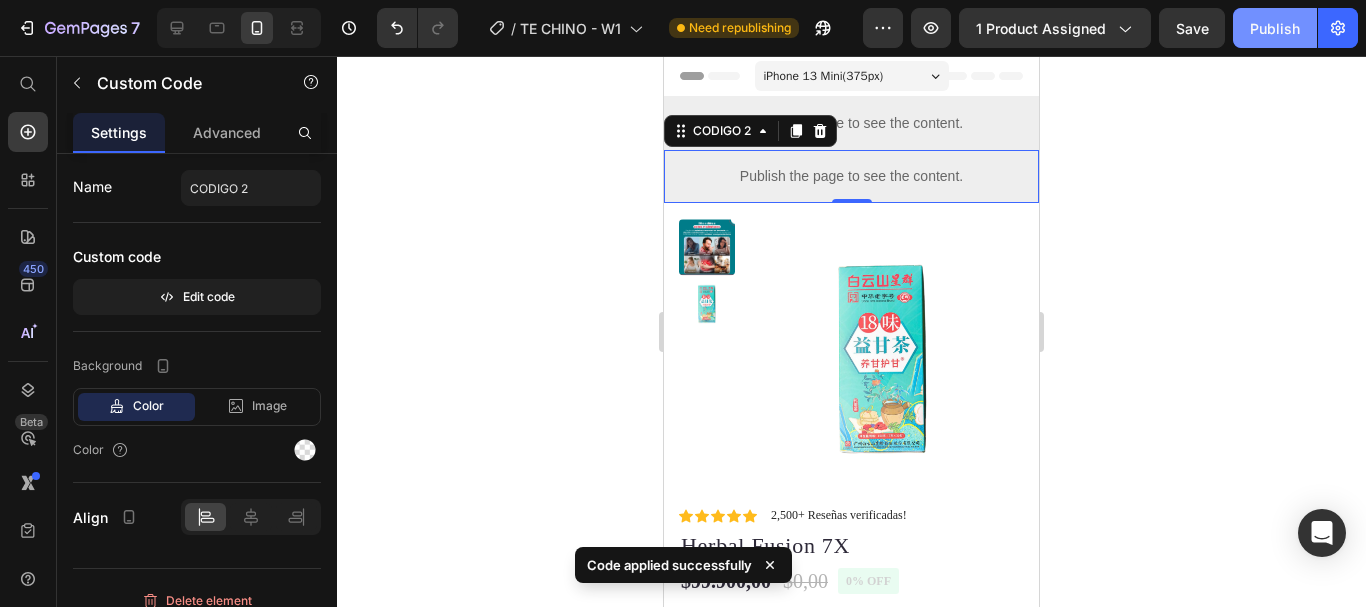 click on "Publish" at bounding box center [1275, 28] 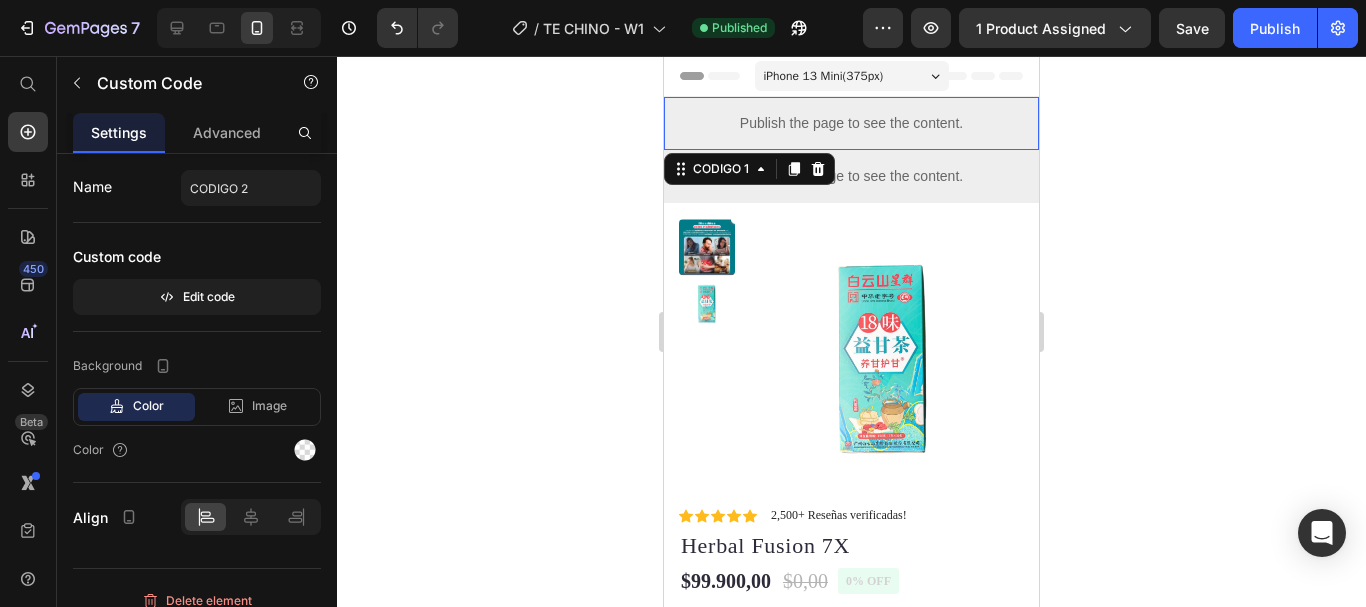 click on "Publish the page to see the content." at bounding box center [851, 123] 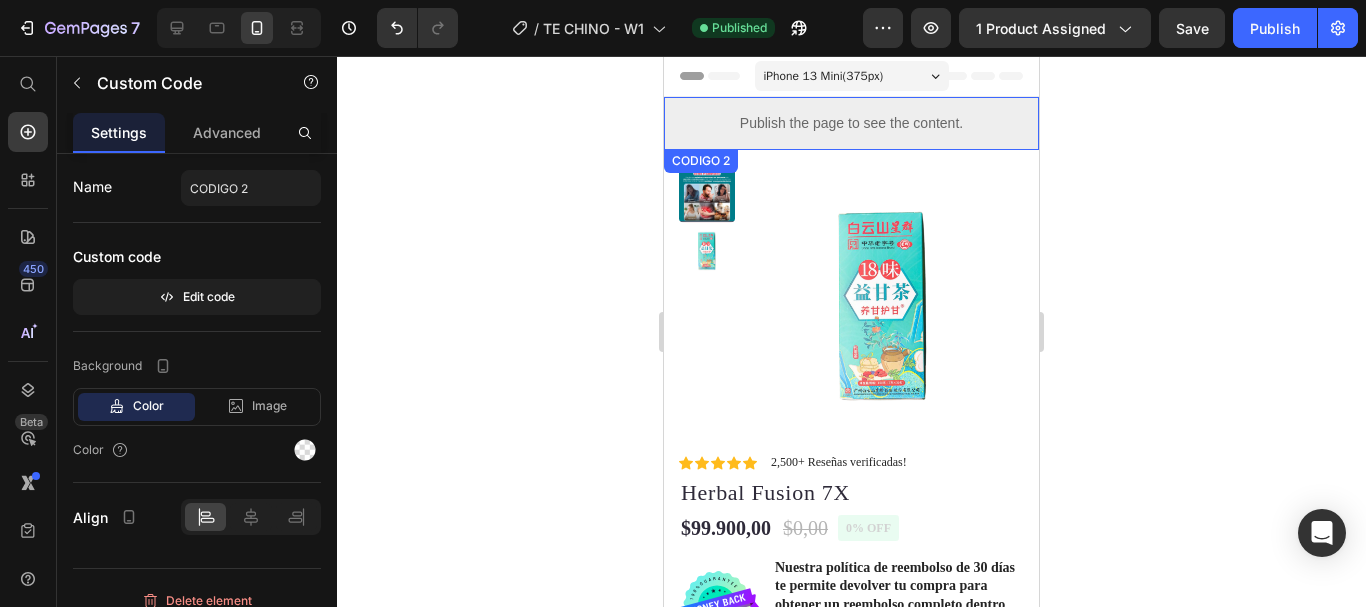 click on "Publish the page to see the content." at bounding box center [851, 123] 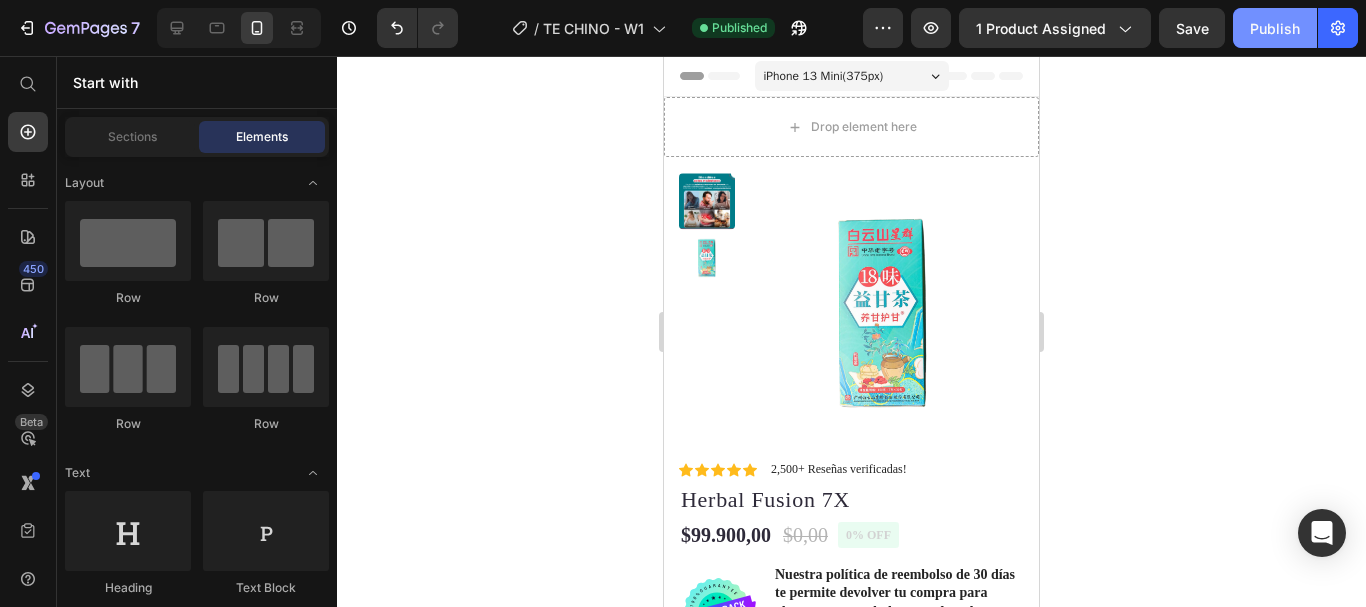 click on "Publish" 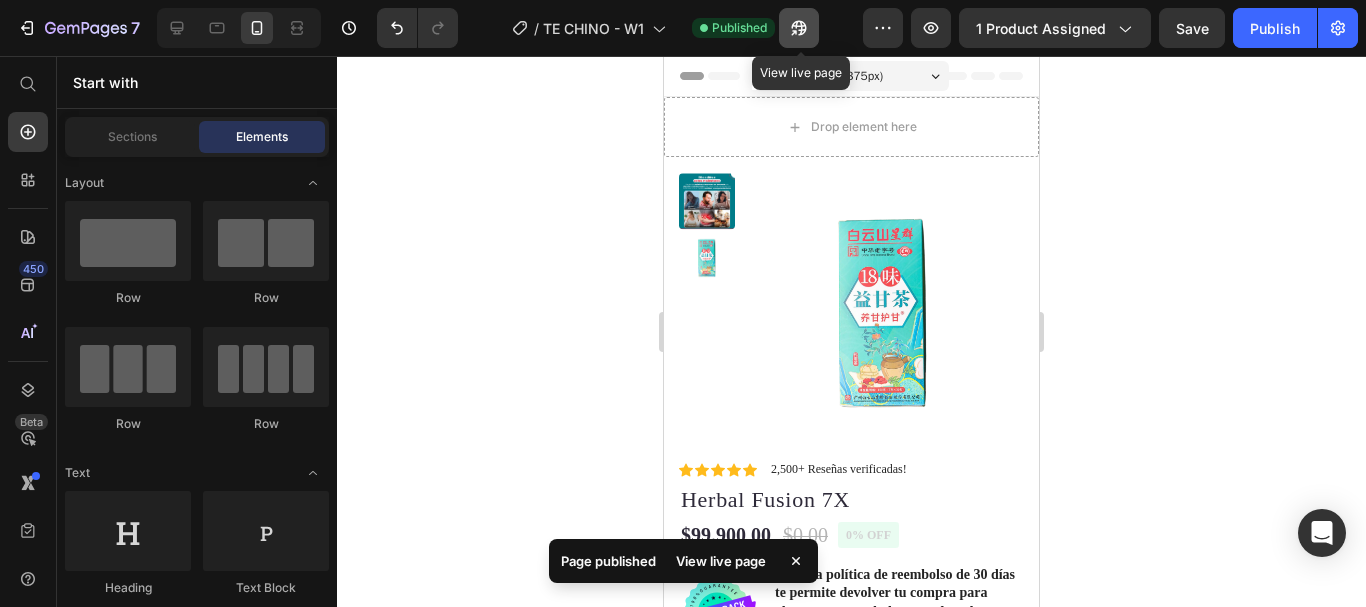 click 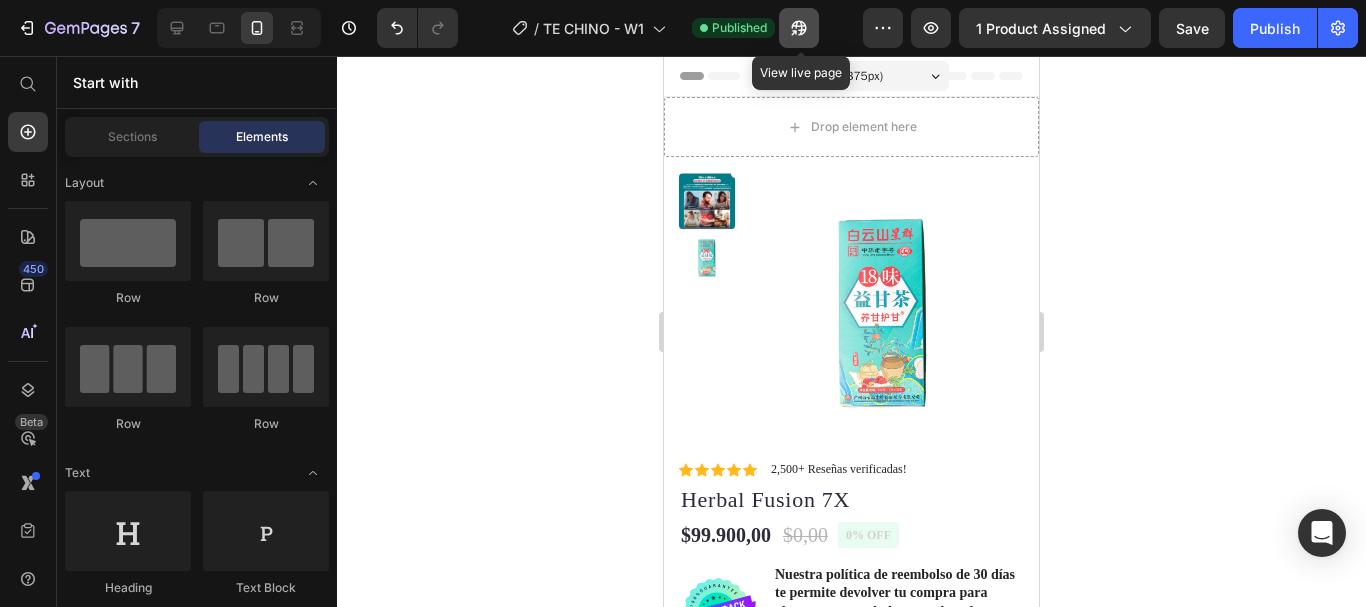 click 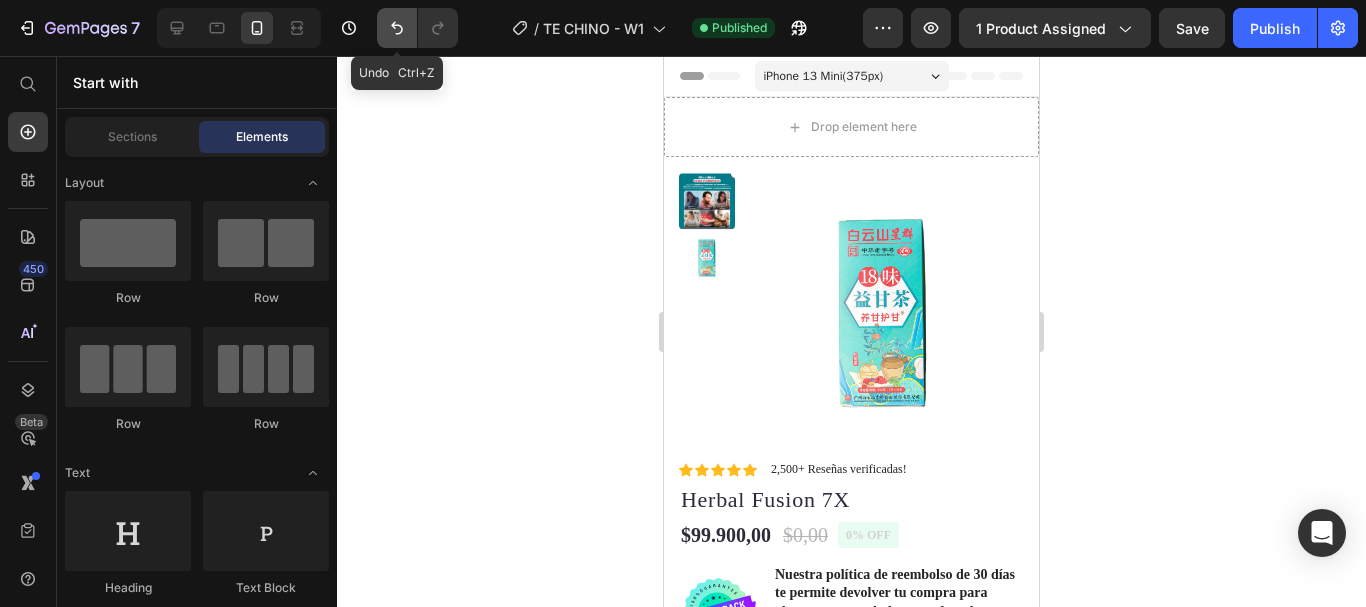 click 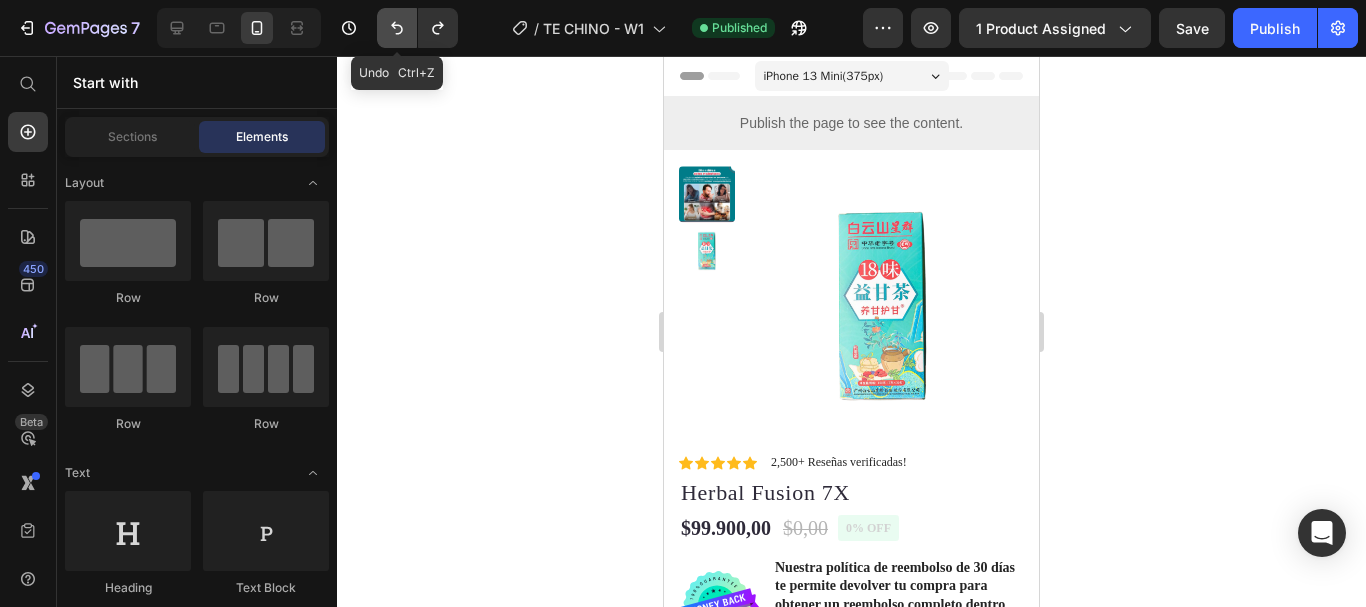 click 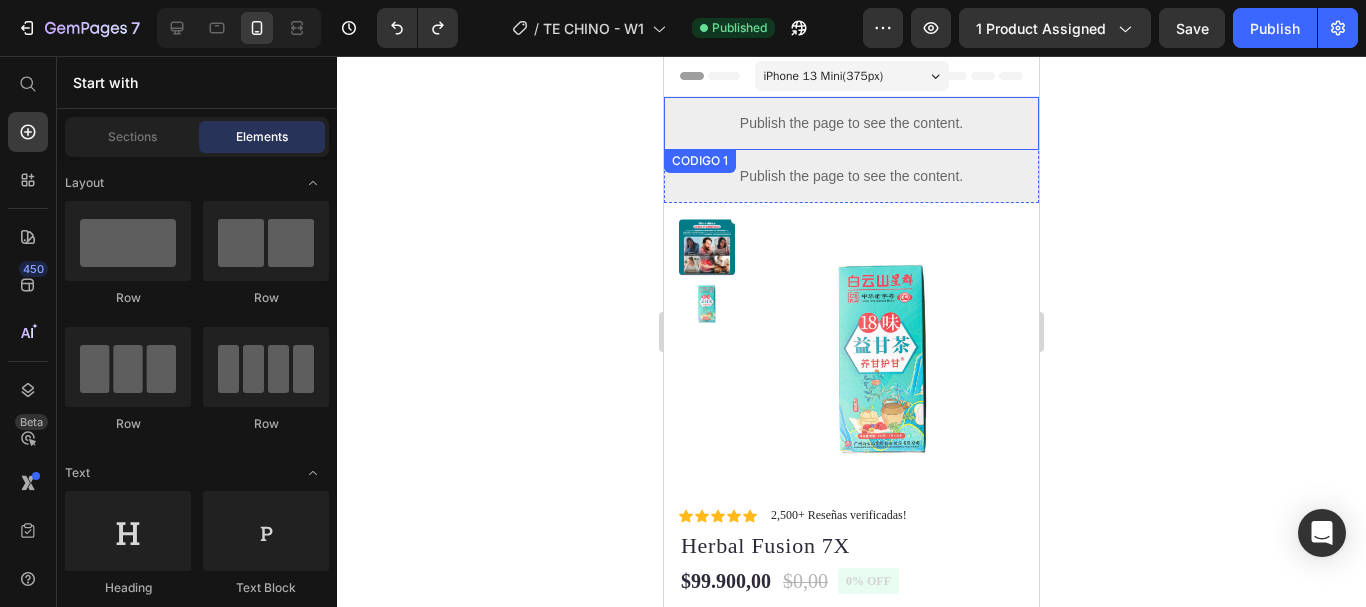 click on "Publish the page to see the content." at bounding box center [851, 123] 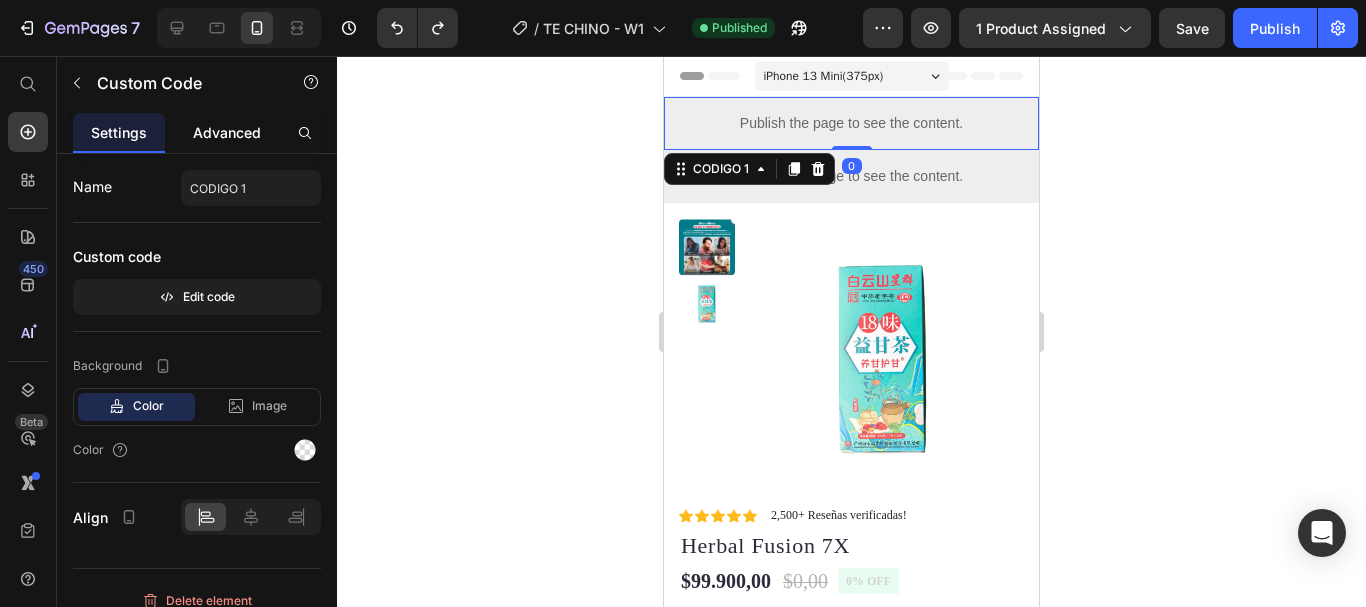 click on "Advanced" at bounding box center (227, 132) 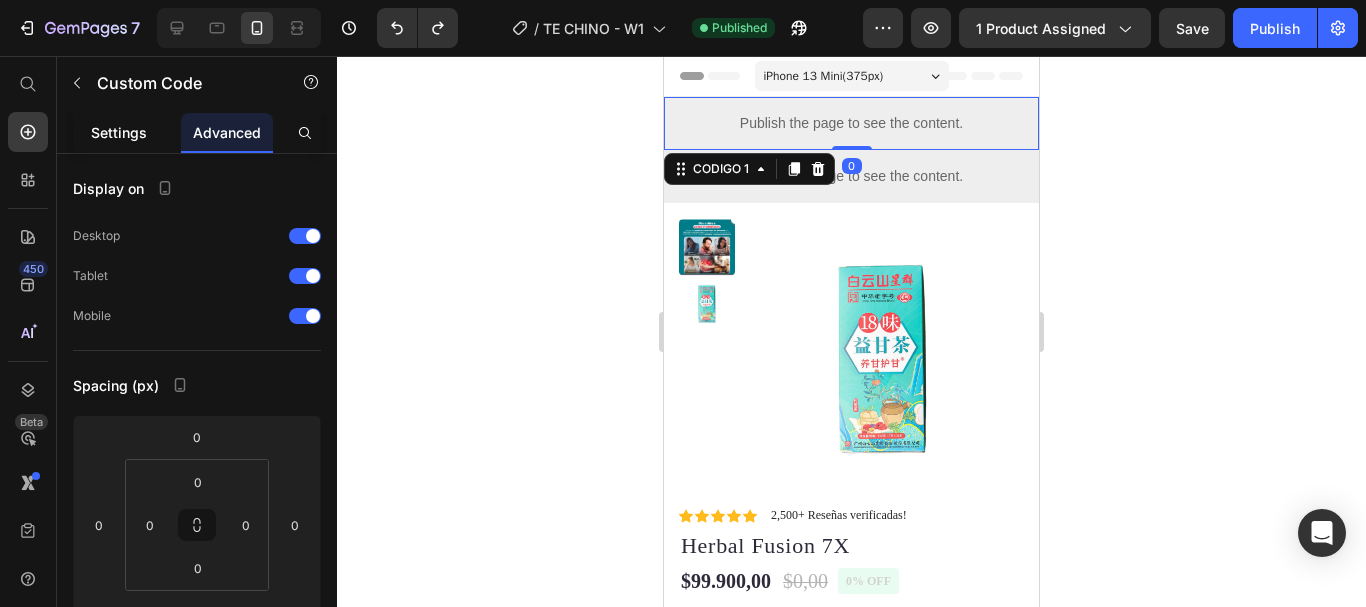 click on "Settings" at bounding box center [119, 132] 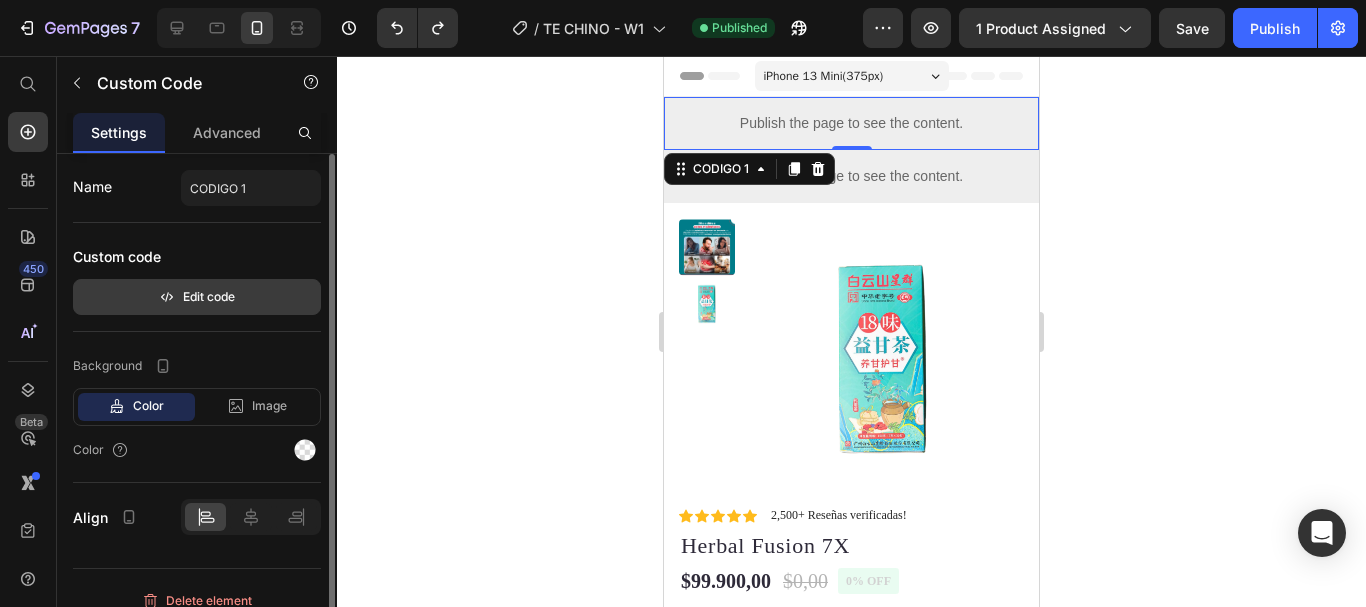 click on "Edit code" at bounding box center (197, 297) 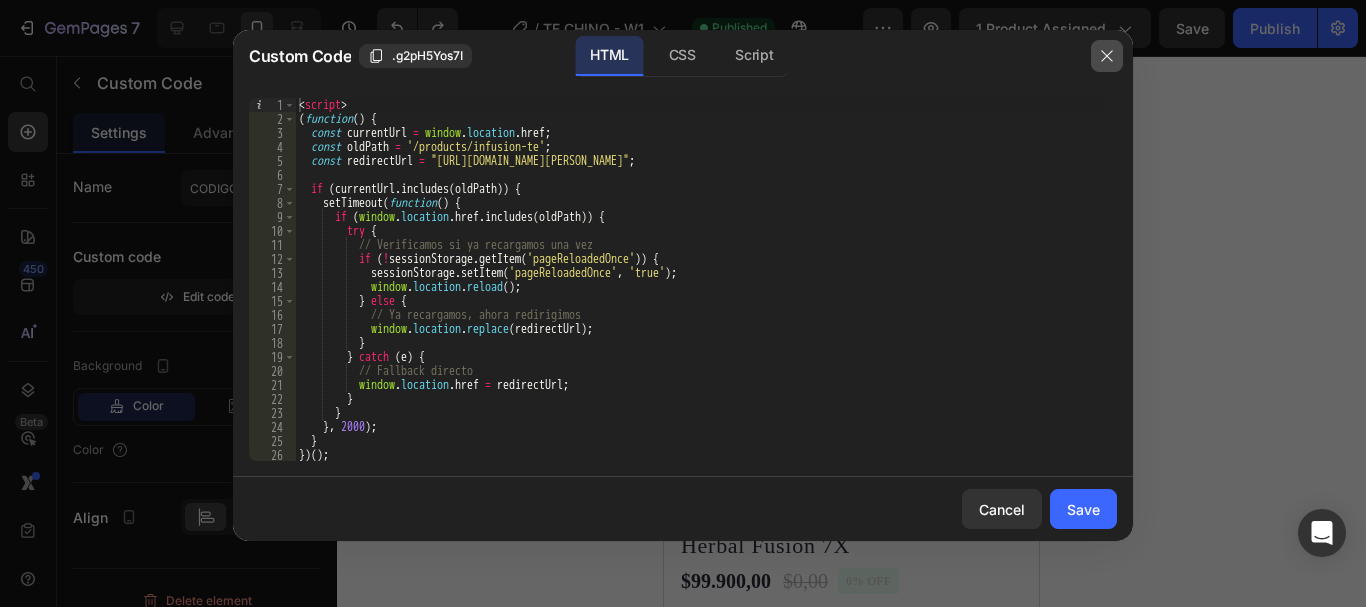 click 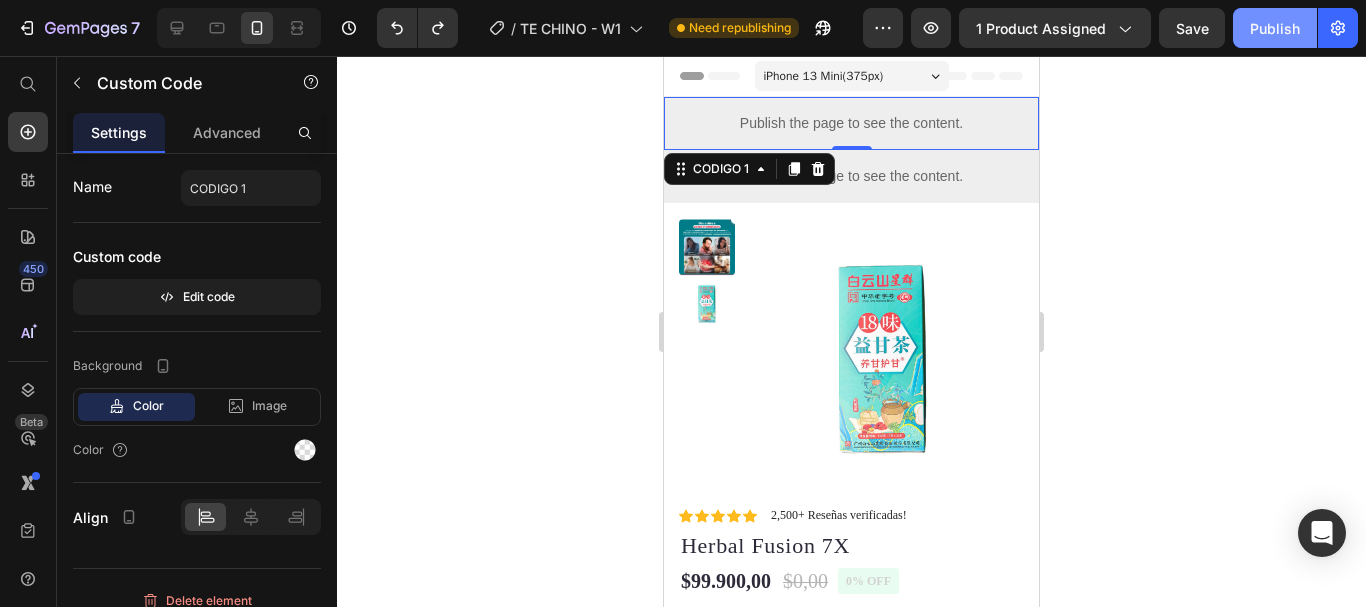 click on "Publish" at bounding box center [1275, 28] 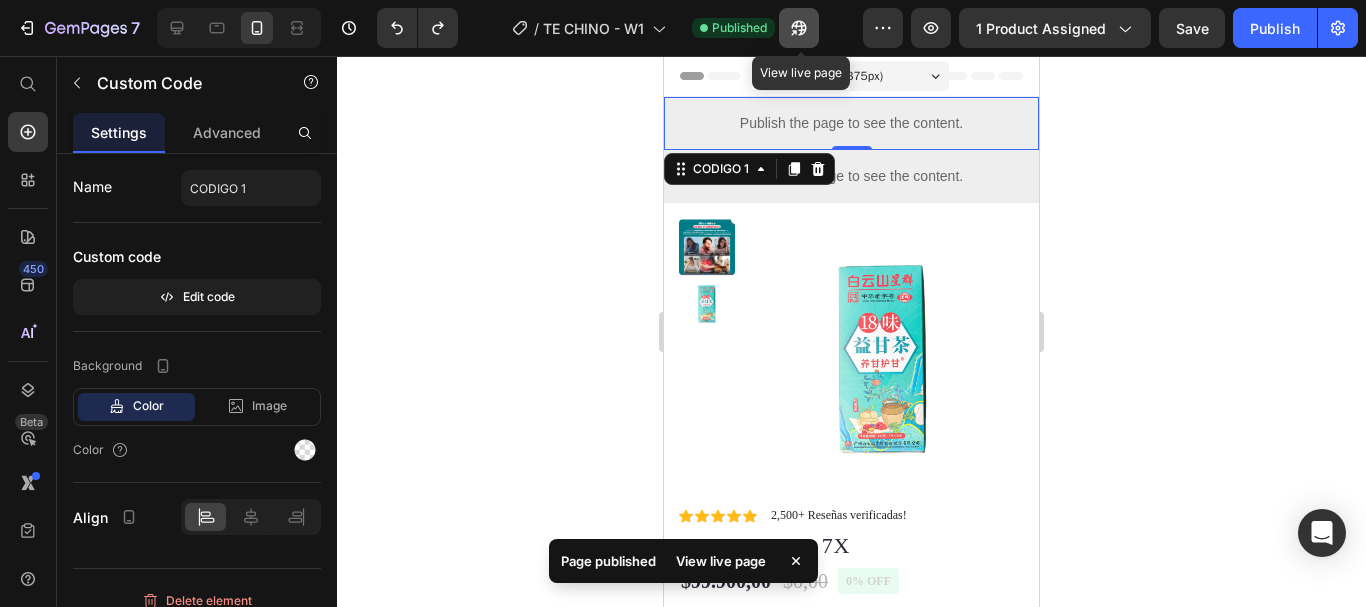 click 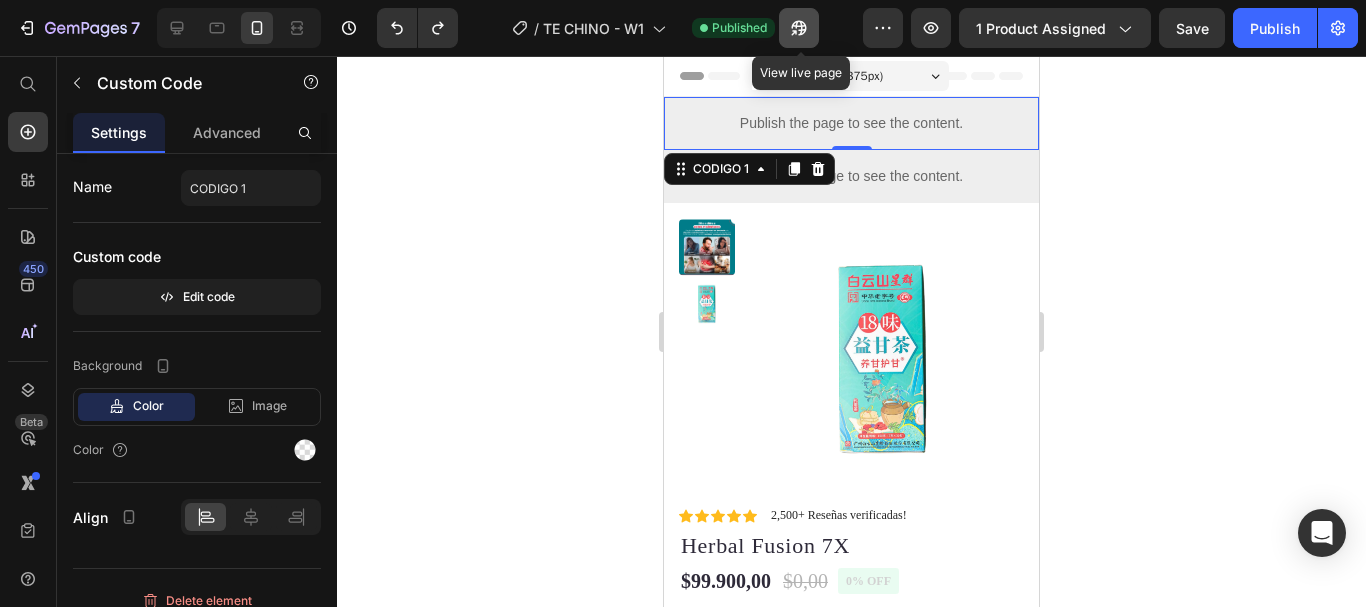 click 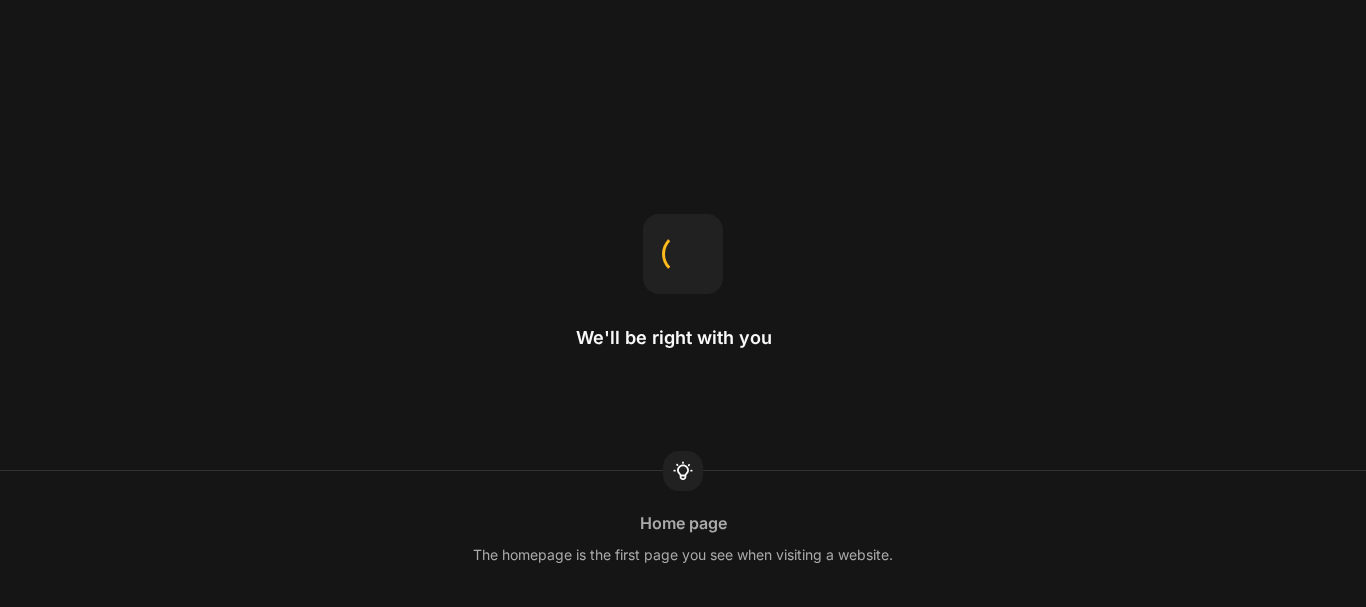 scroll, scrollTop: 0, scrollLeft: 0, axis: both 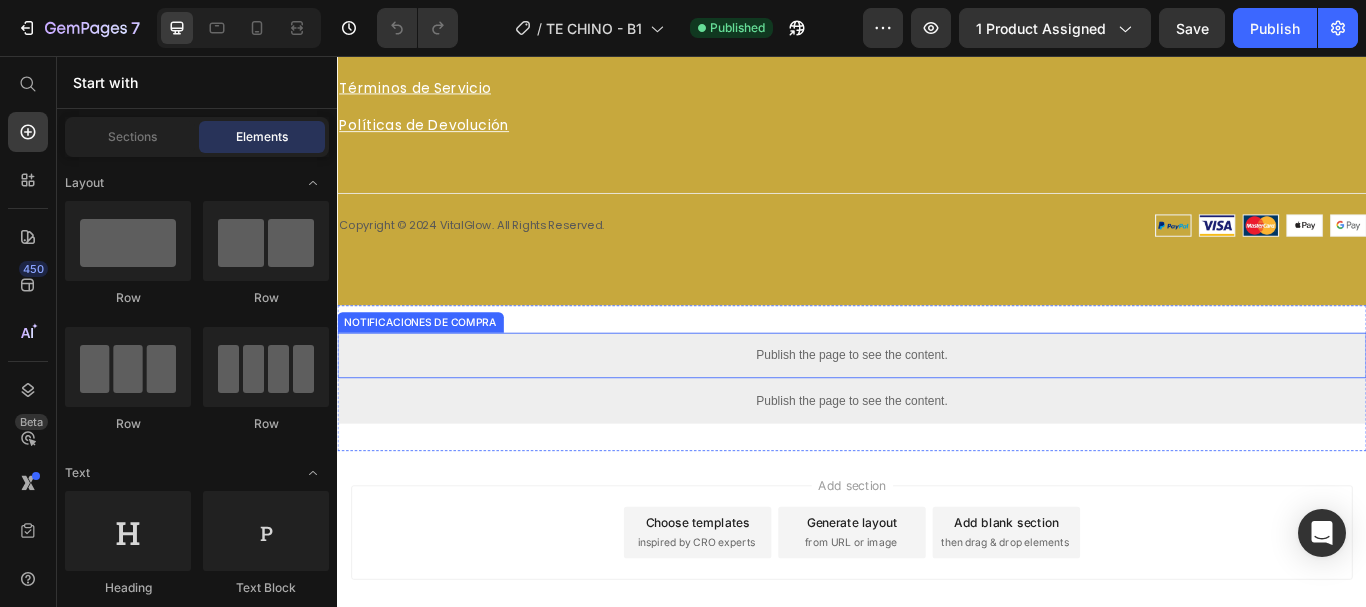 click on "Publish the page to see the content." at bounding box center (937, 405) 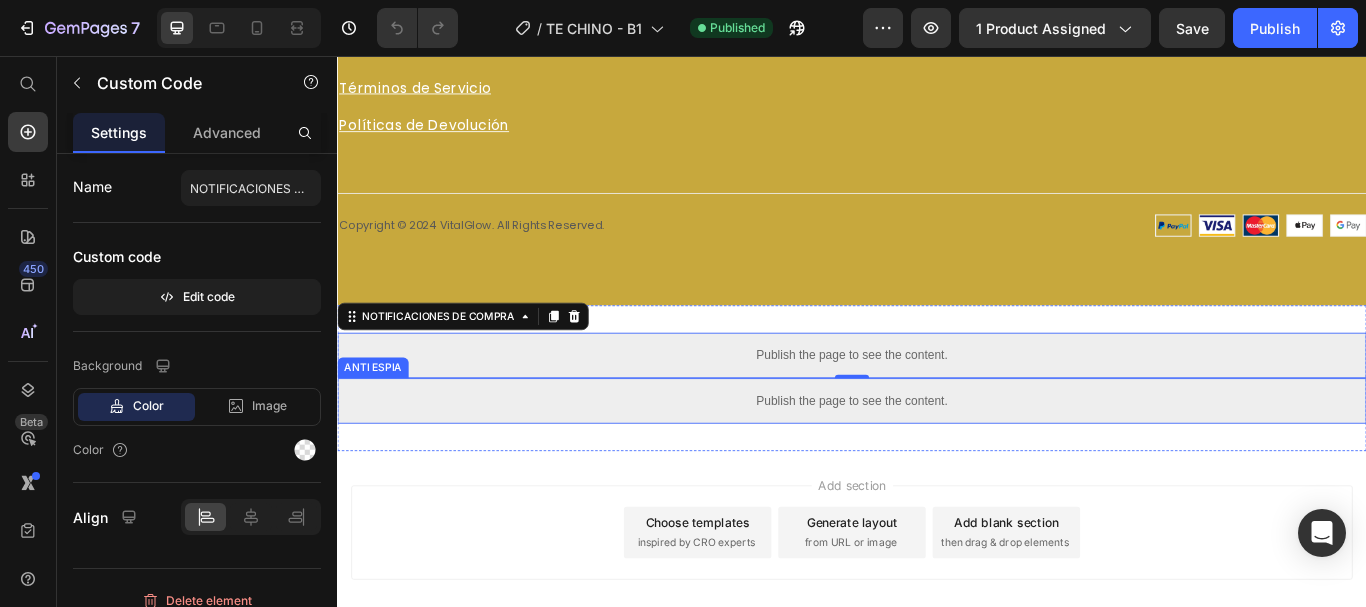 click on "Publish the page to see the content." at bounding box center (937, 458) 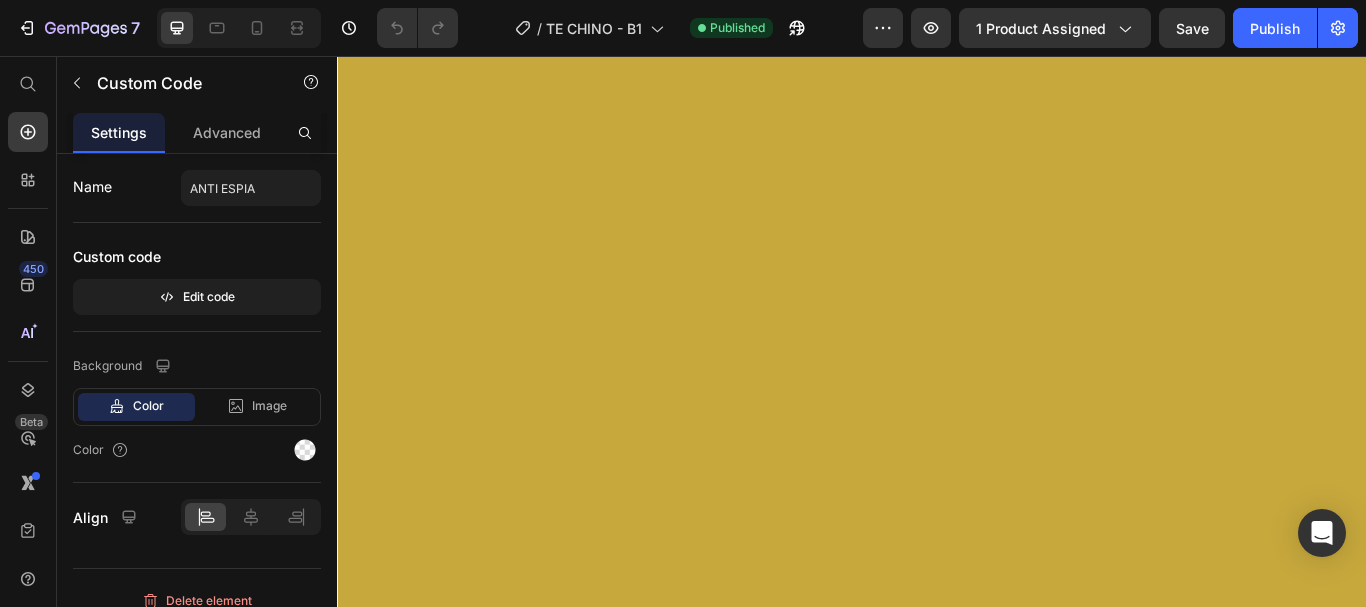 scroll, scrollTop: 3072, scrollLeft: 0, axis: vertical 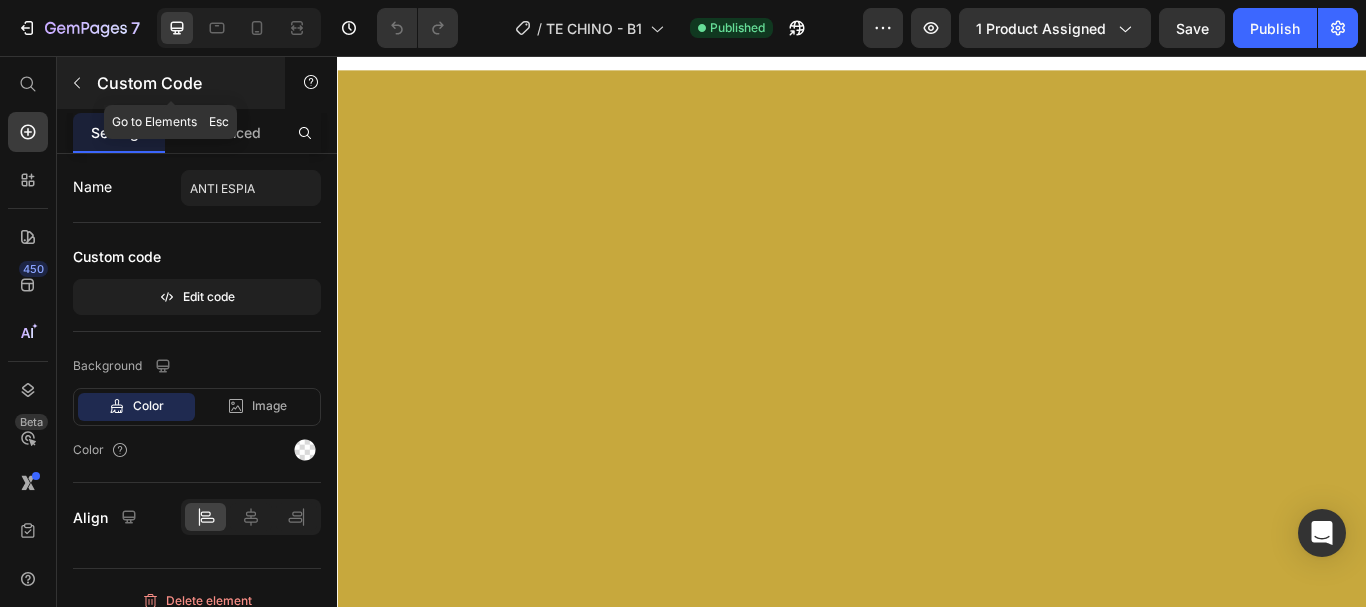 click 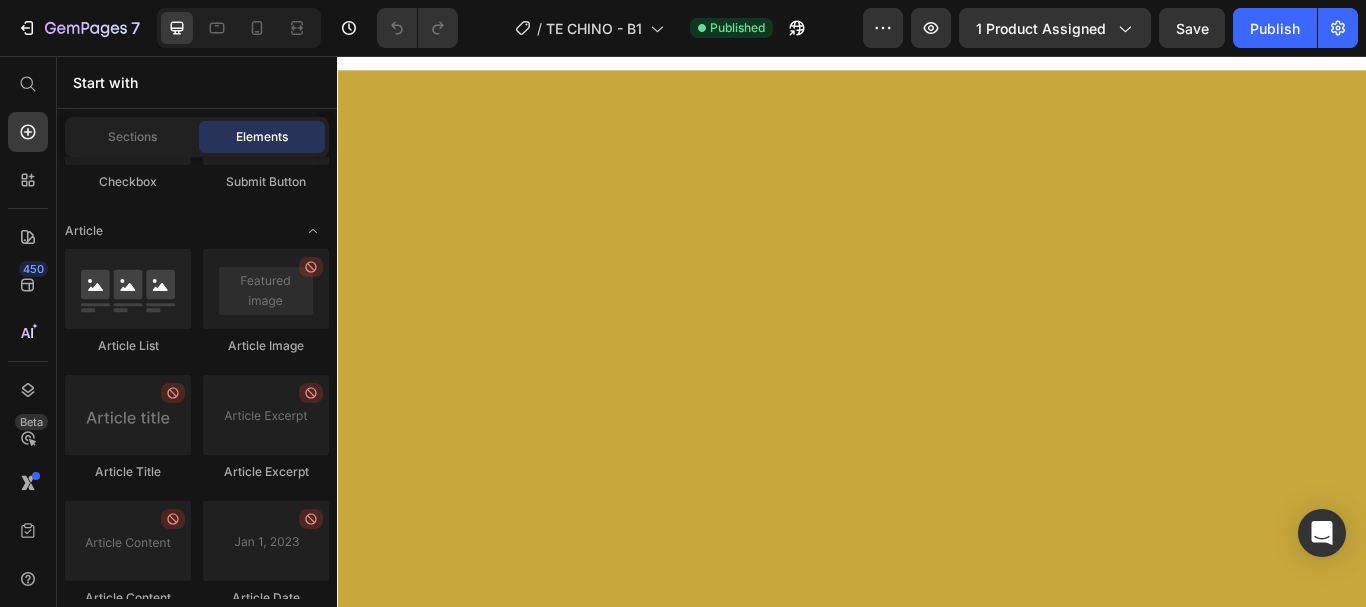 scroll, scrollTop: 5742, scrollLeft: 0, axis: vertical 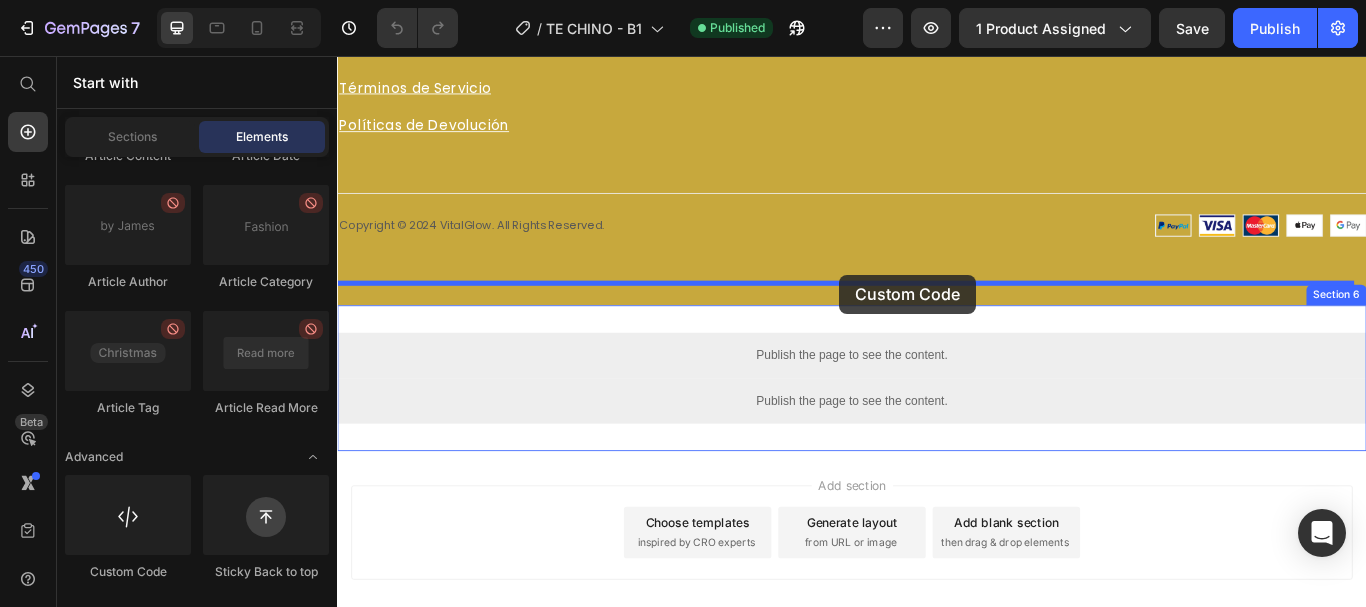 drag, startPoint x: 446, startPoint y: 590, endPoint x: 922, endPoint y: 311, distance: 551.74 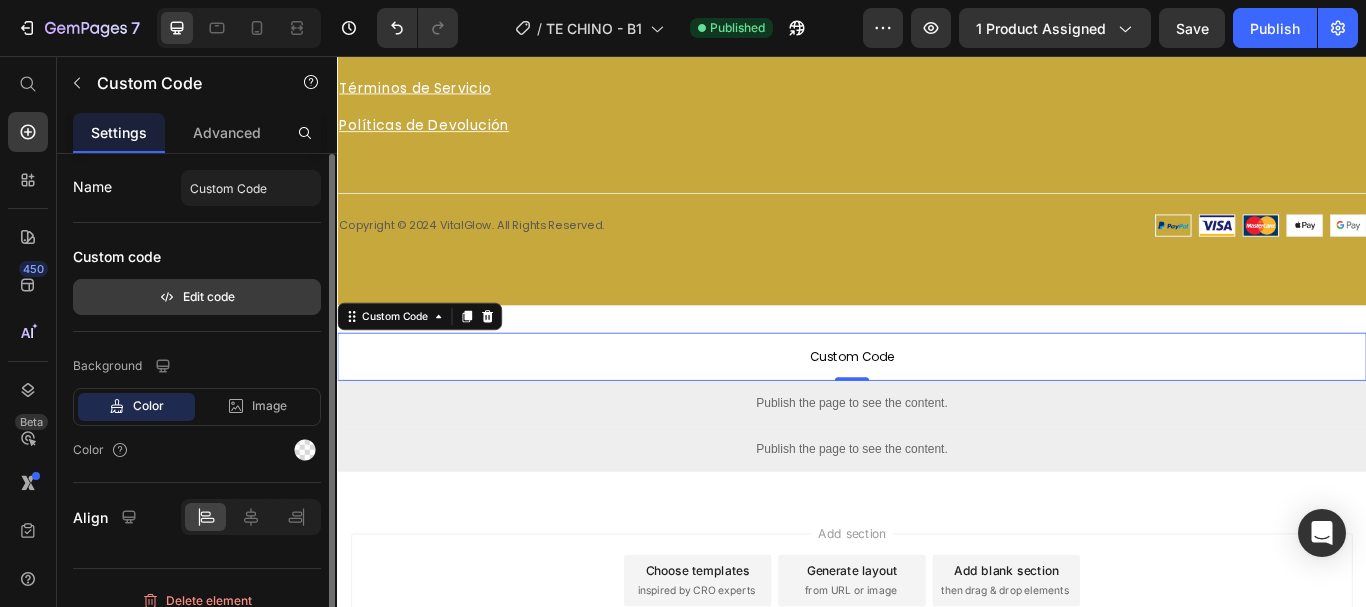 click 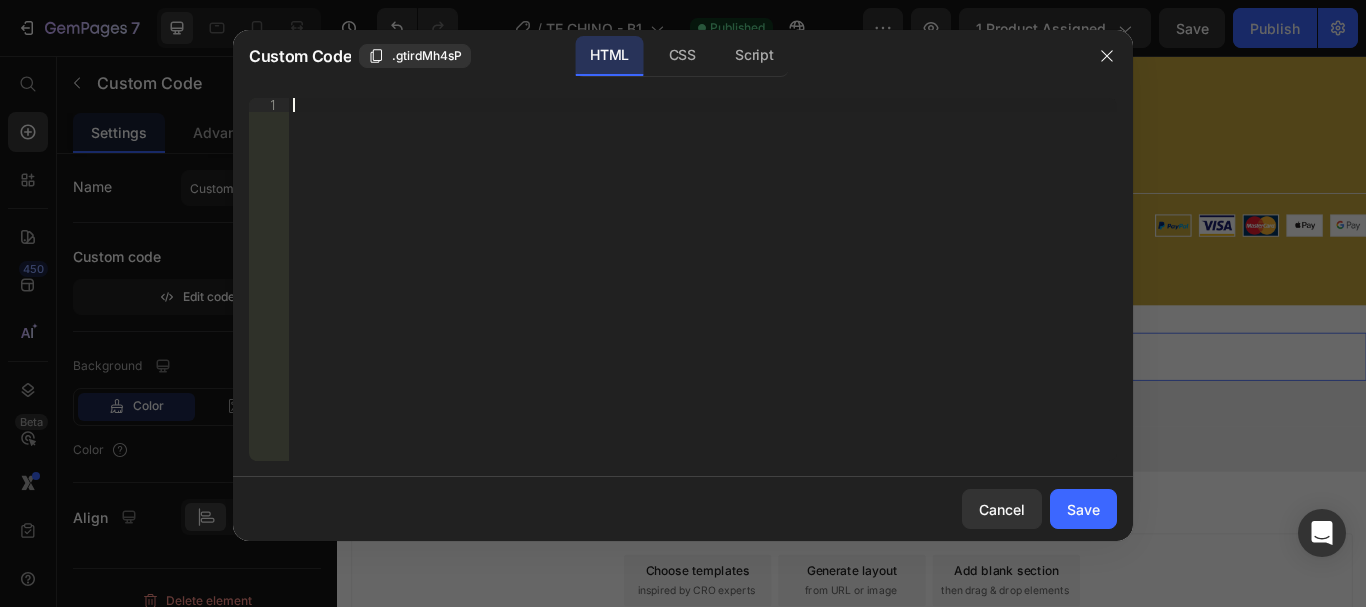 click on "Insert the 3rd-party installation code, HTML code, or Liquid code to display custom content." at bounding box center [703, 293] 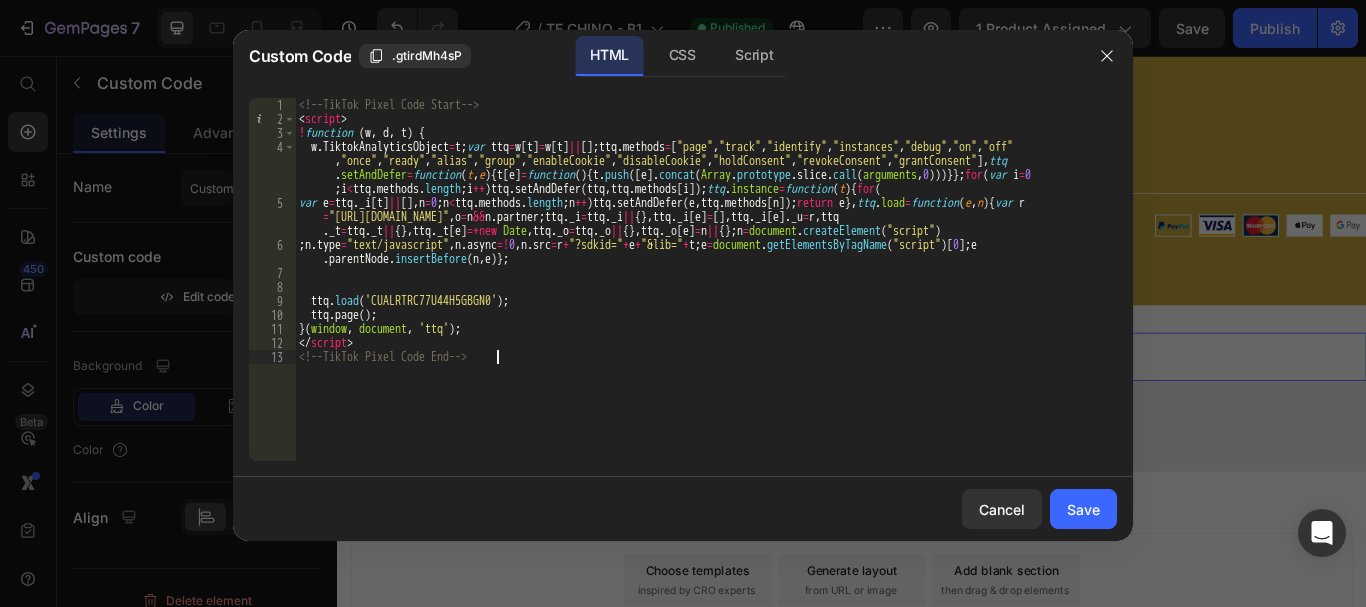 click on "Cancel Save" at bounding box center (683, 509) 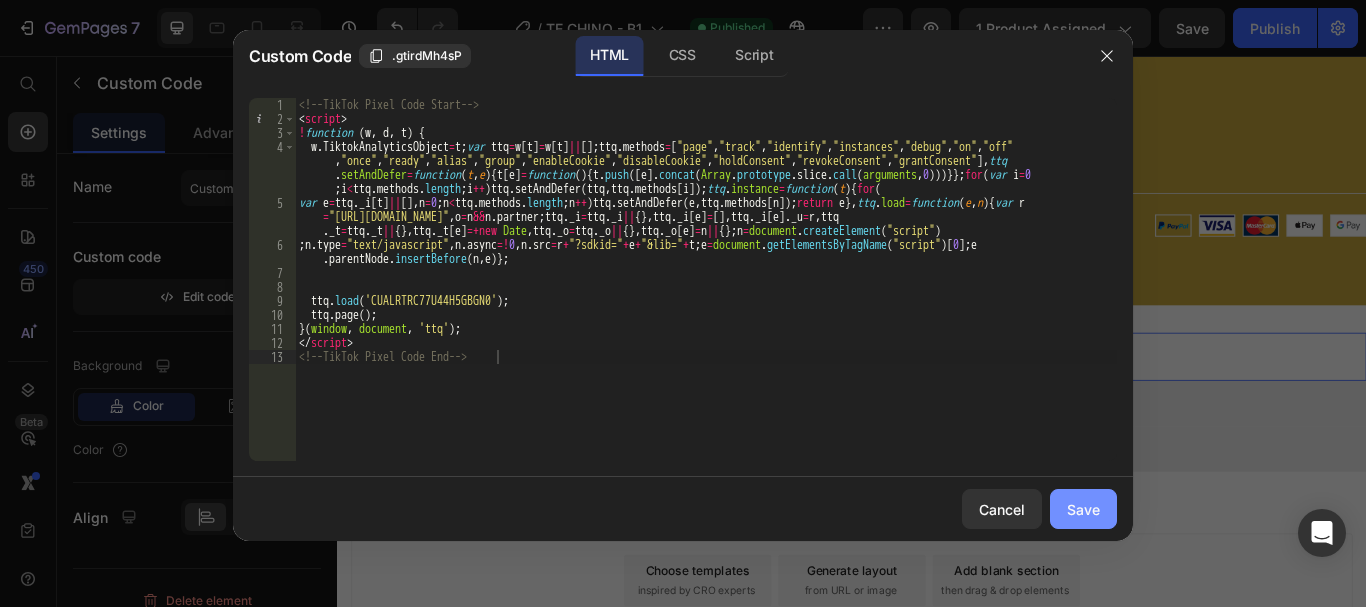 click on "Save" 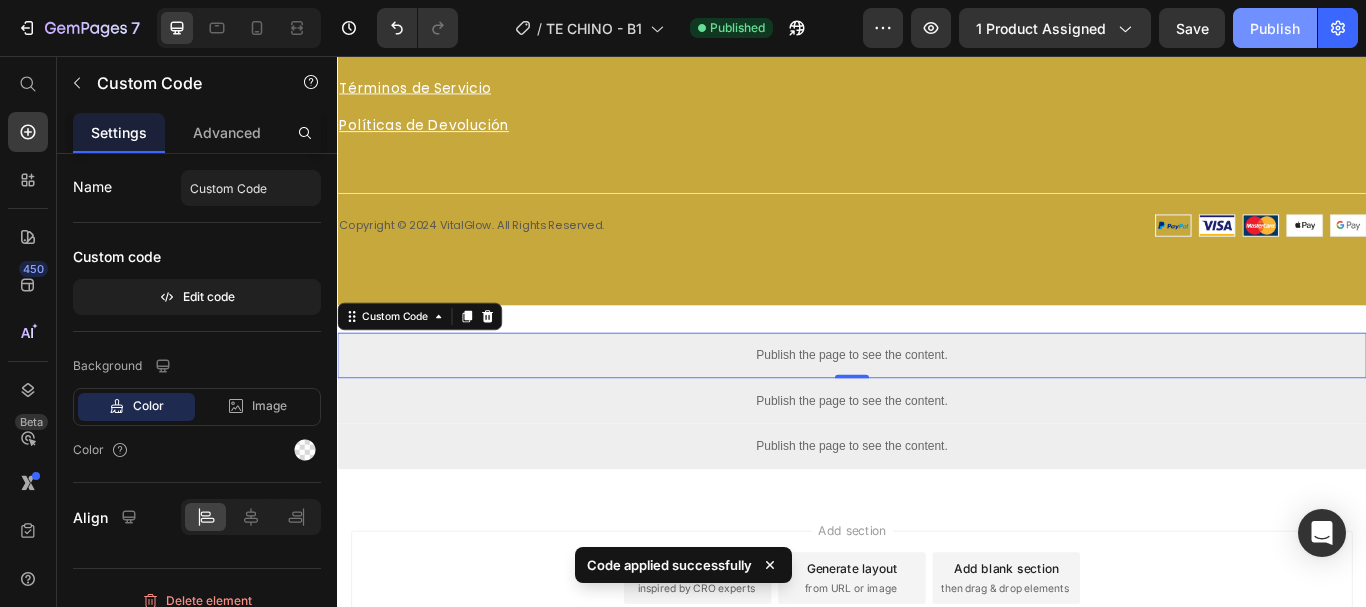 click on "Publish" at bounding box center [1275, 28] 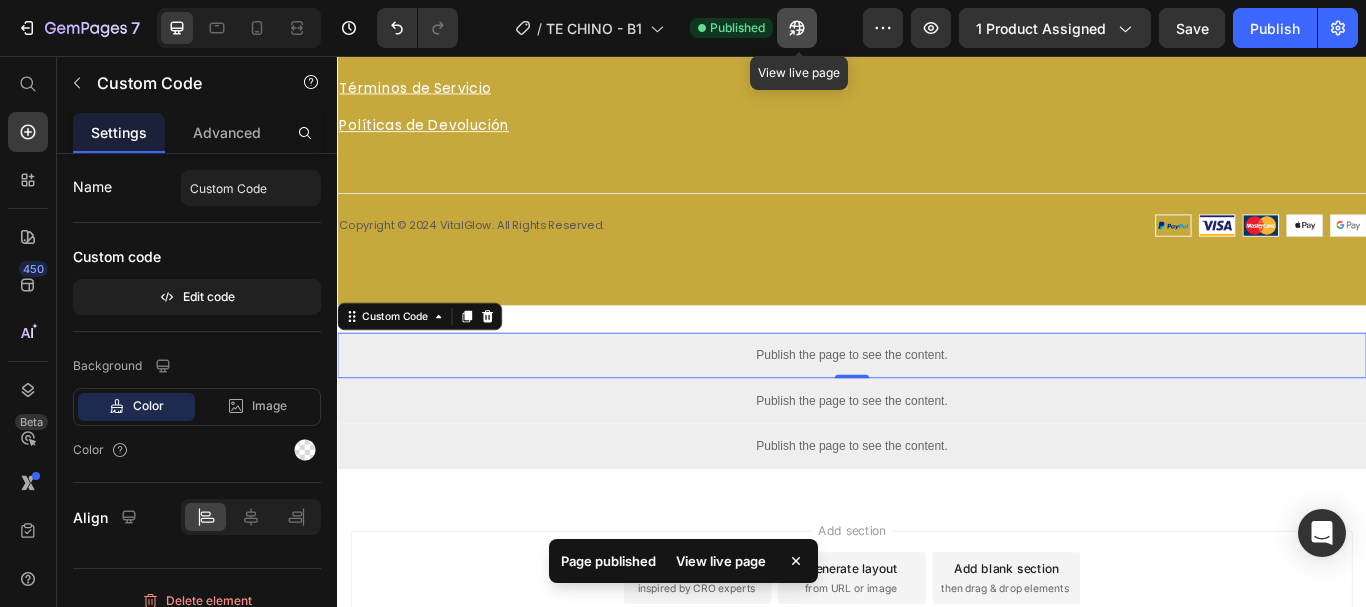 click 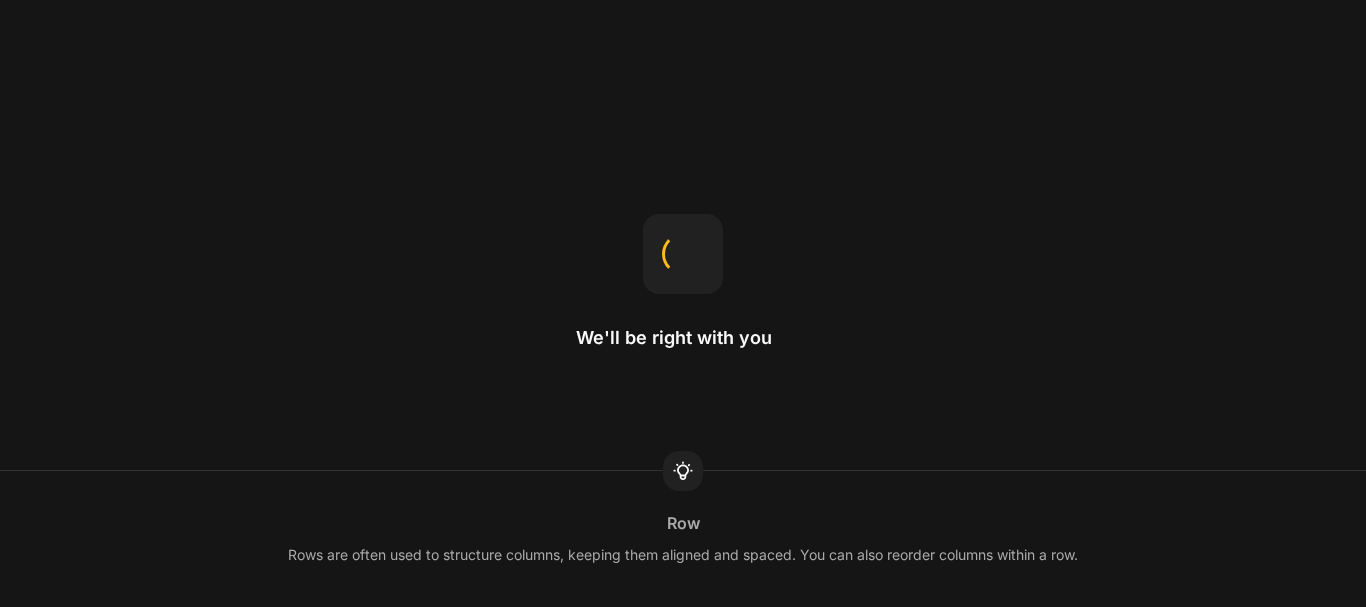 scroll, scrollTop: 0, scrollLeft: 0, axis: both 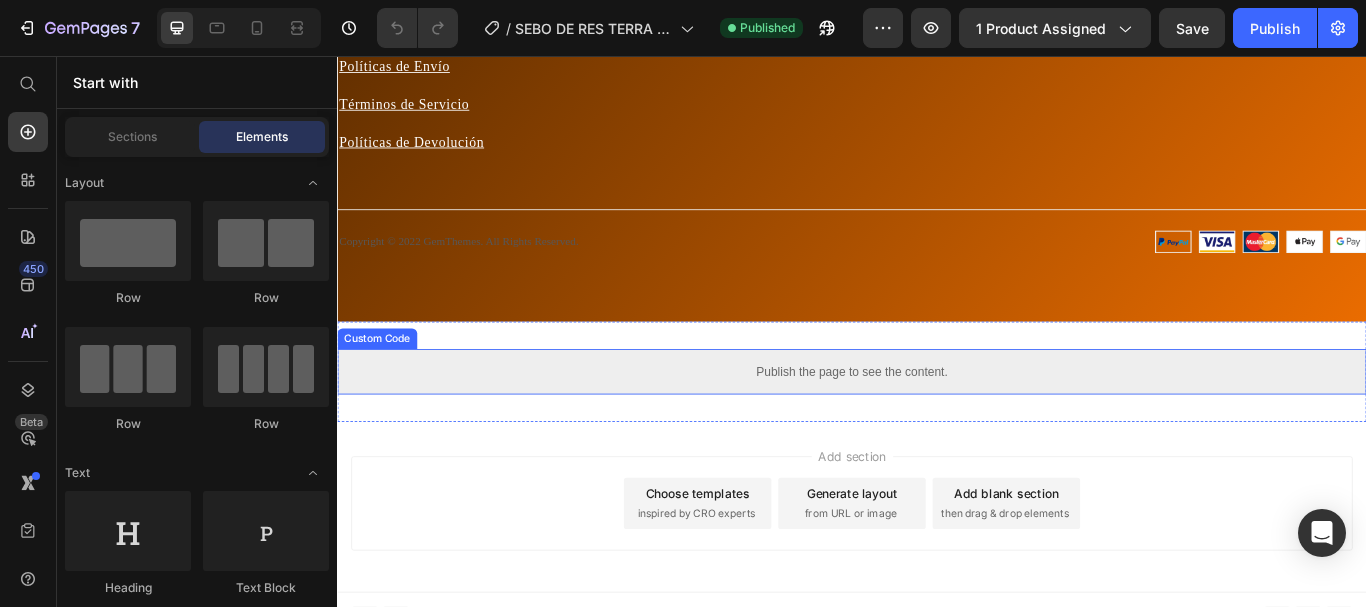 click on "Publish the page to see the content." at bounding box center (937, 424) 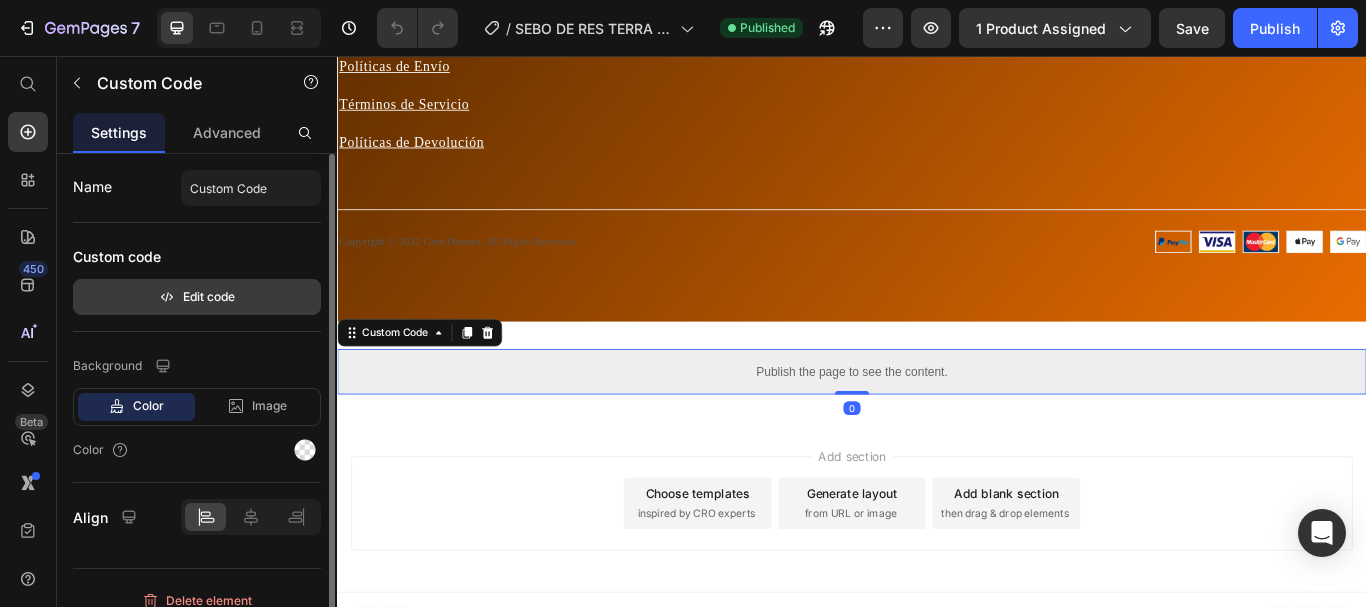 click on "Edit code" at bounding box center (197, 297) 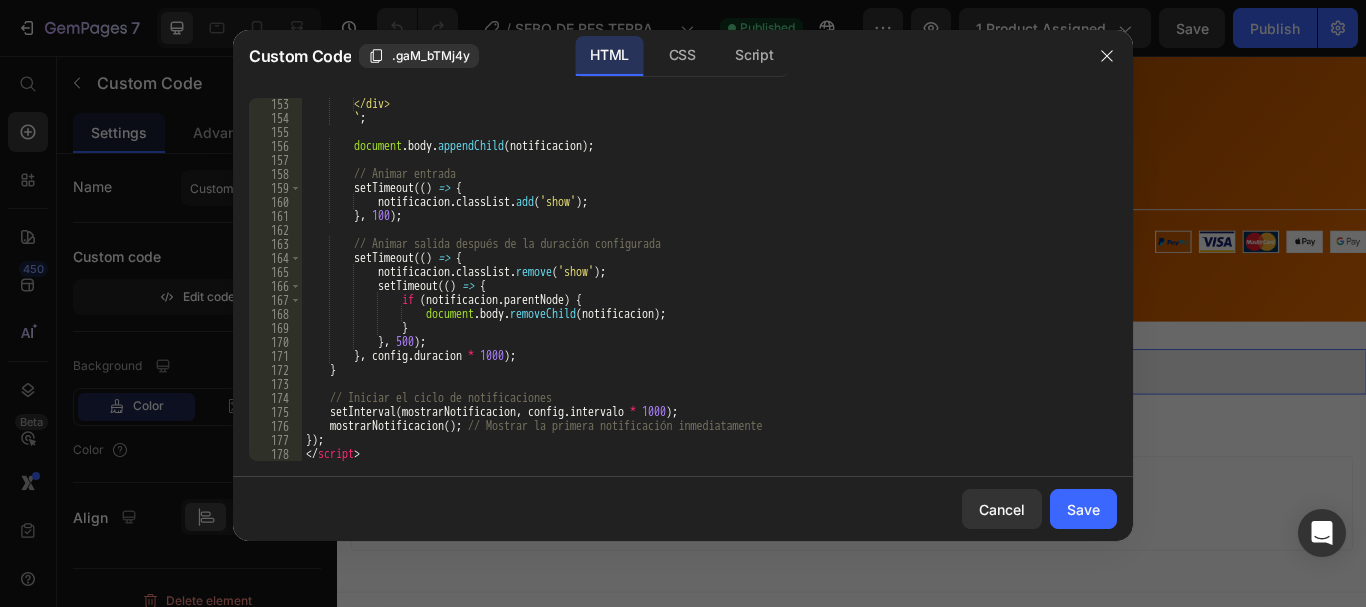 scroll, scrollTop: 2213, scrollLeft: 0, axis: vertical 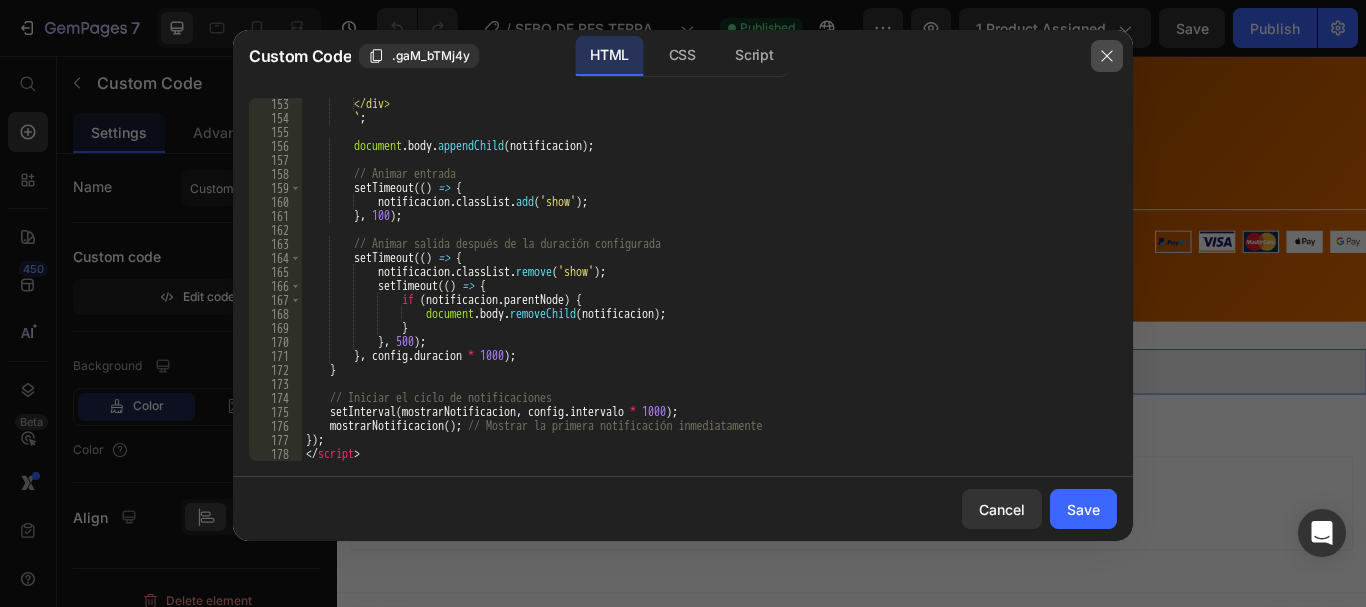 click 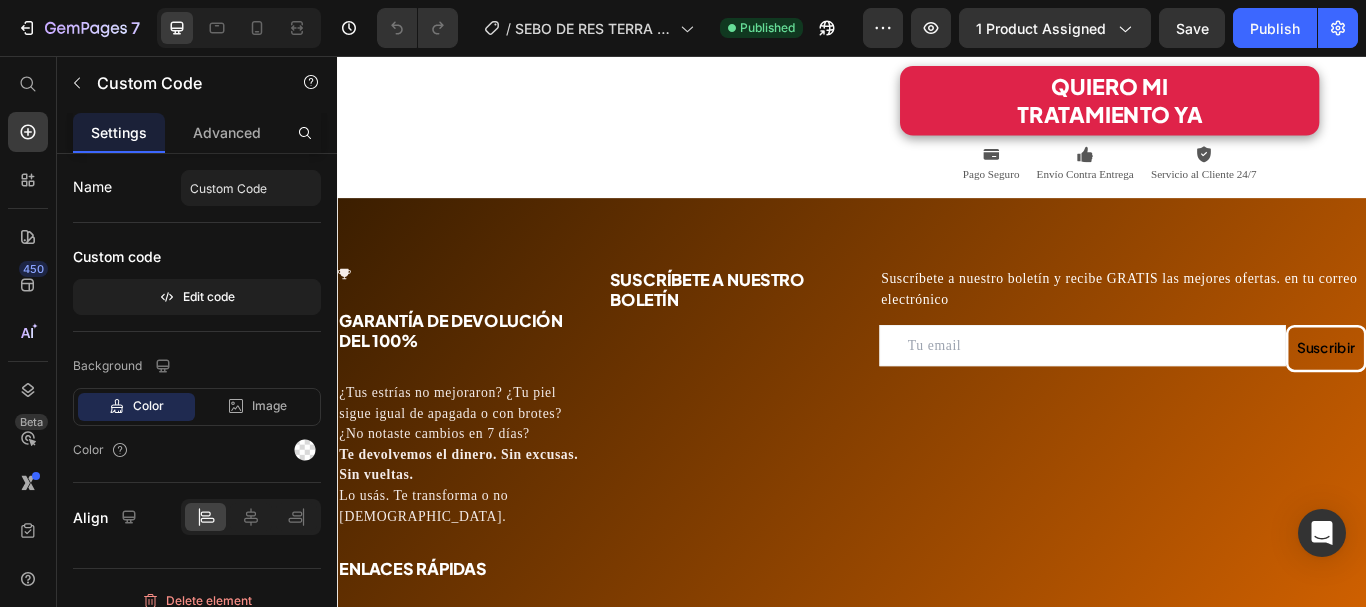 scroll, scrollTop: 0, scrollLeft: 0, axis: both 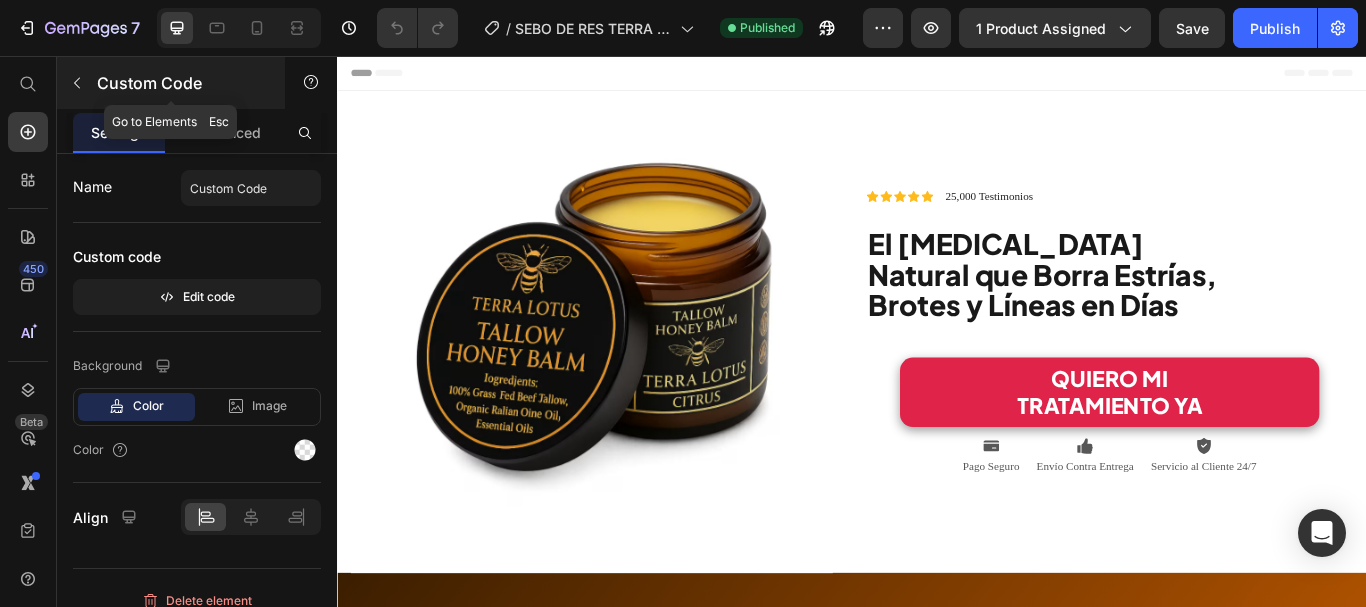 click on "Custom Code" at bounding box center (171, 83) 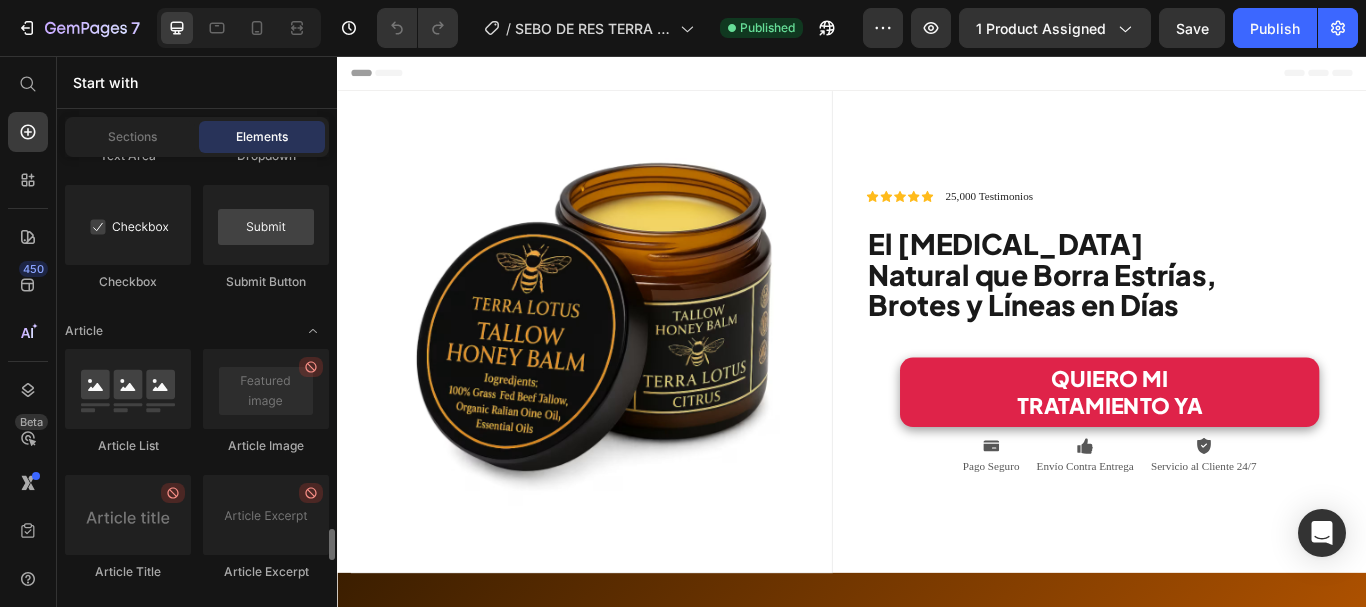 scroll, scrollTop: 5742, scrollLeft: 0, axis: vertical 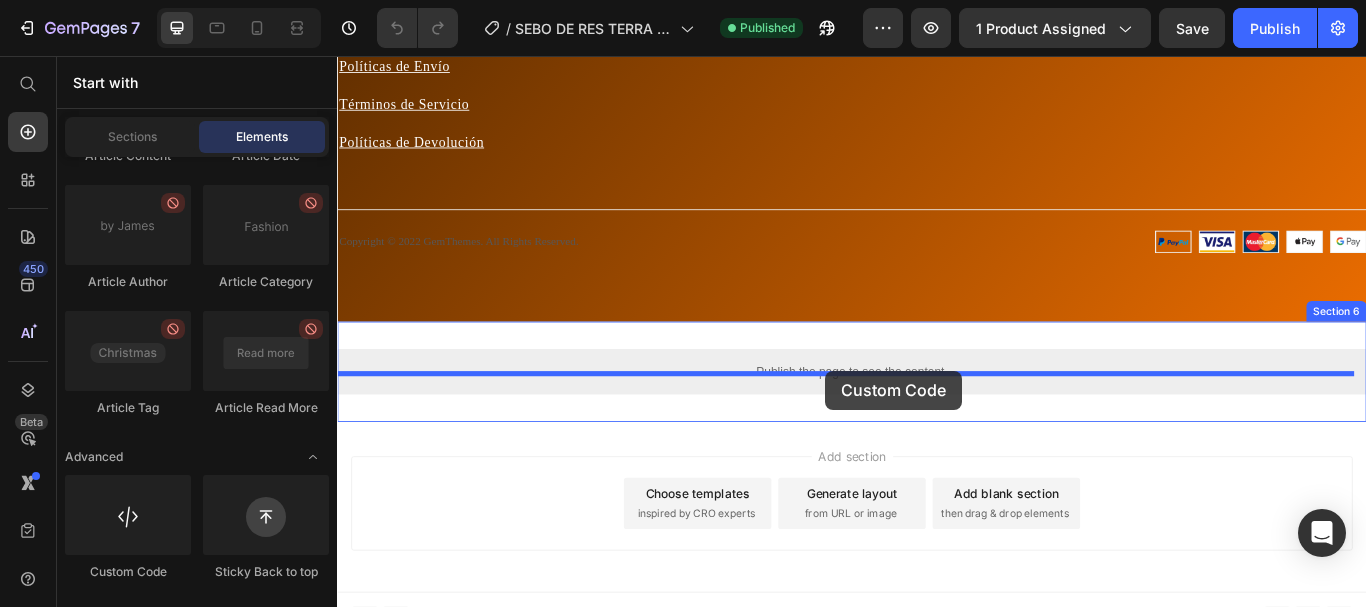 drag, startPoint x: 472, startPoint y: 570, endPoint x: 903, endPoint y: 431, distance: 452.8598 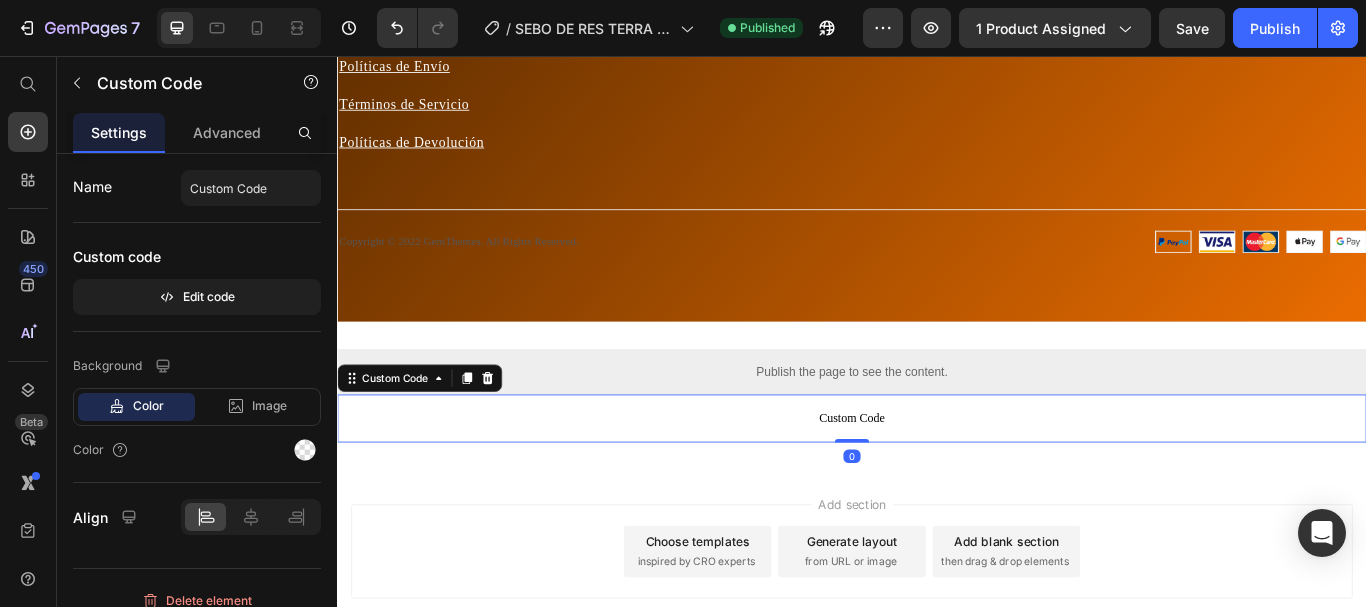 click on "Custom Code" at bounding box center (937, 479) 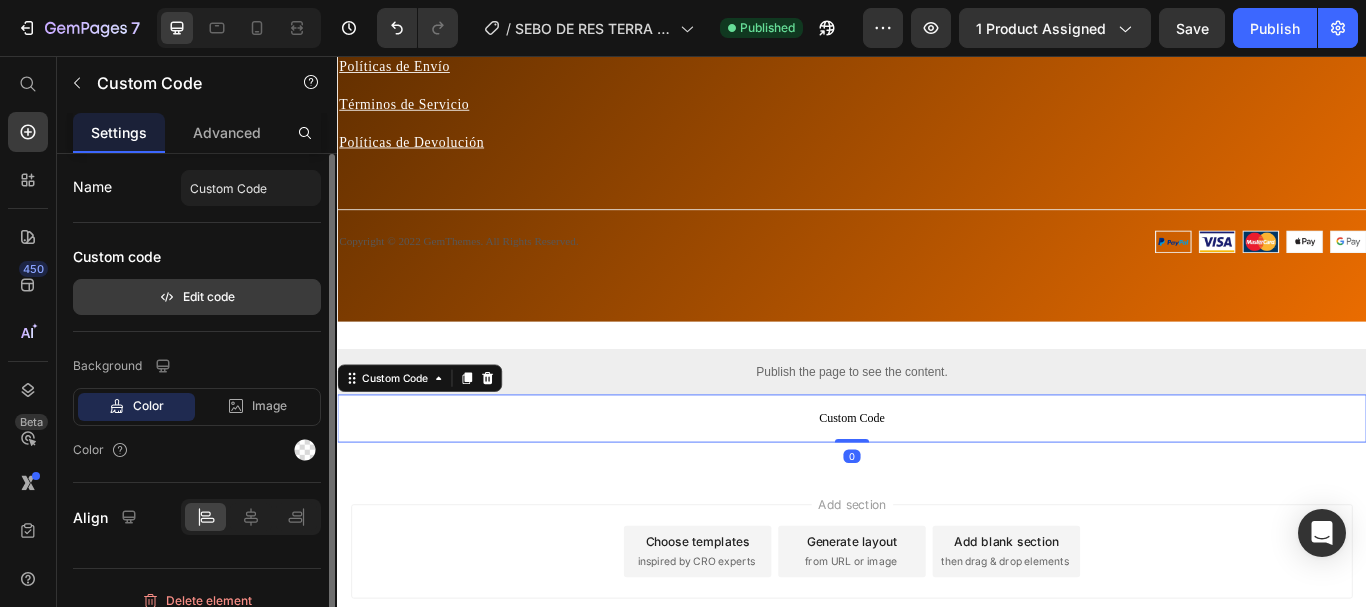 click on "Edit code" at bounding box center [197, 297] 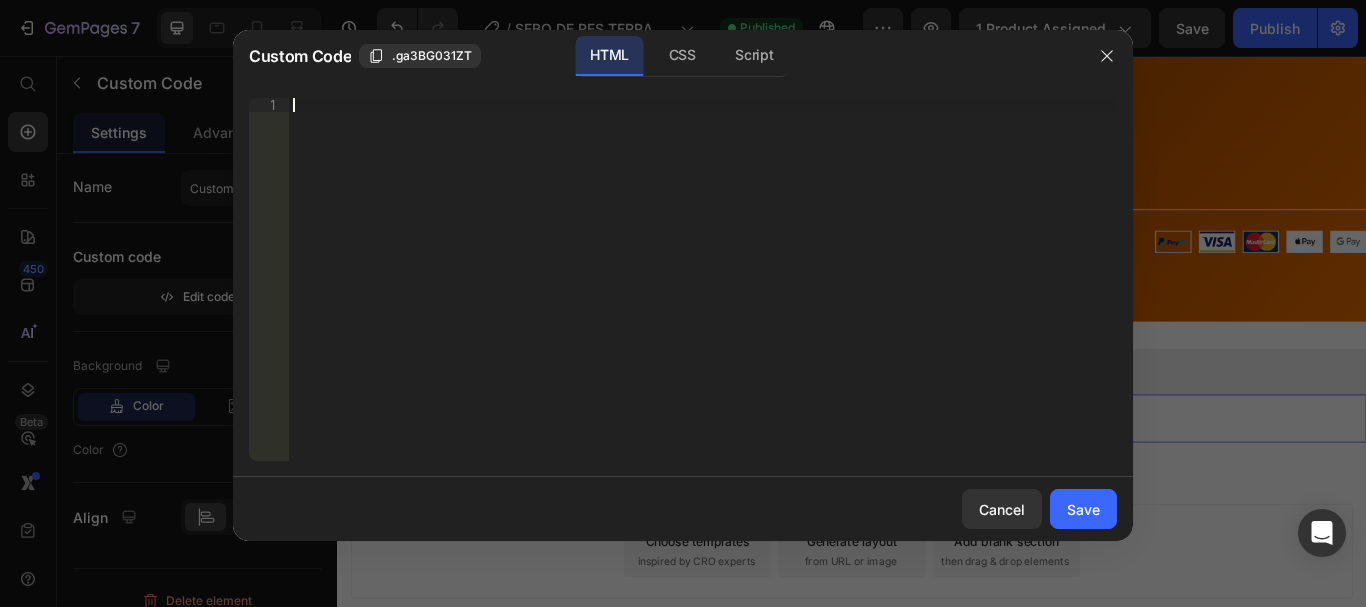click on "Insert the 3rd-party installation code, HTML code, or Liquid code to display custom content." at bounding box center [703, 293] 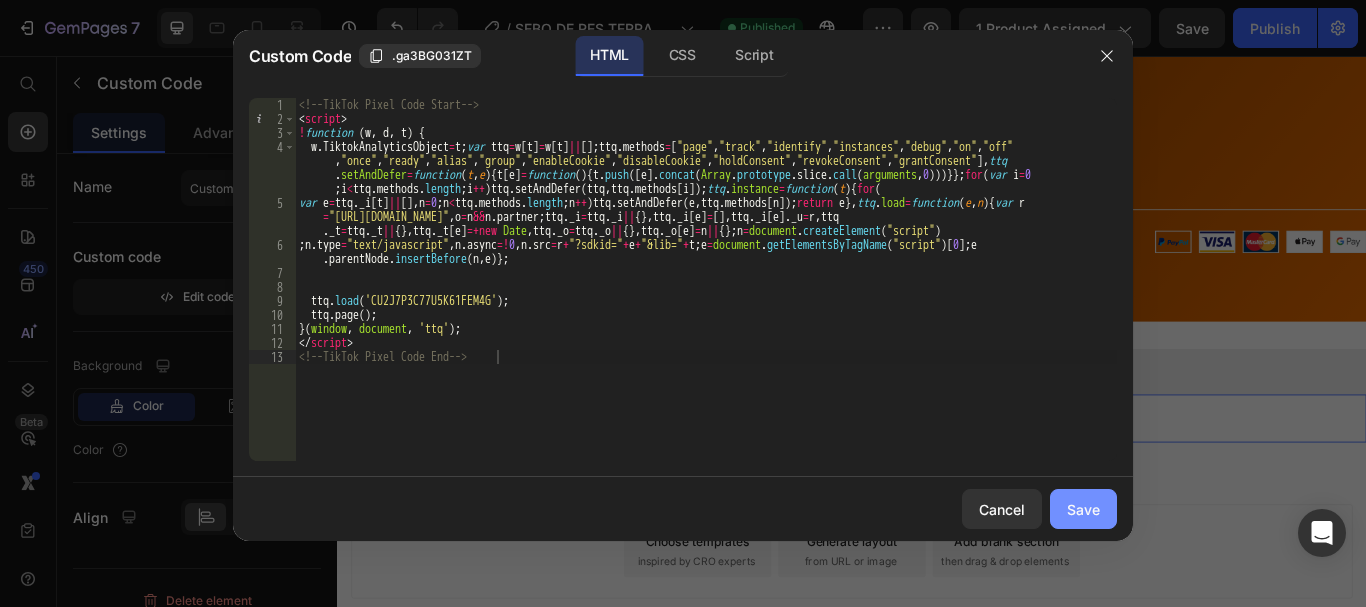 drag, startPoint x: 1078, startPoint y: 503, endPoint x: 866, endPoint y: 480, distance: 213.24399 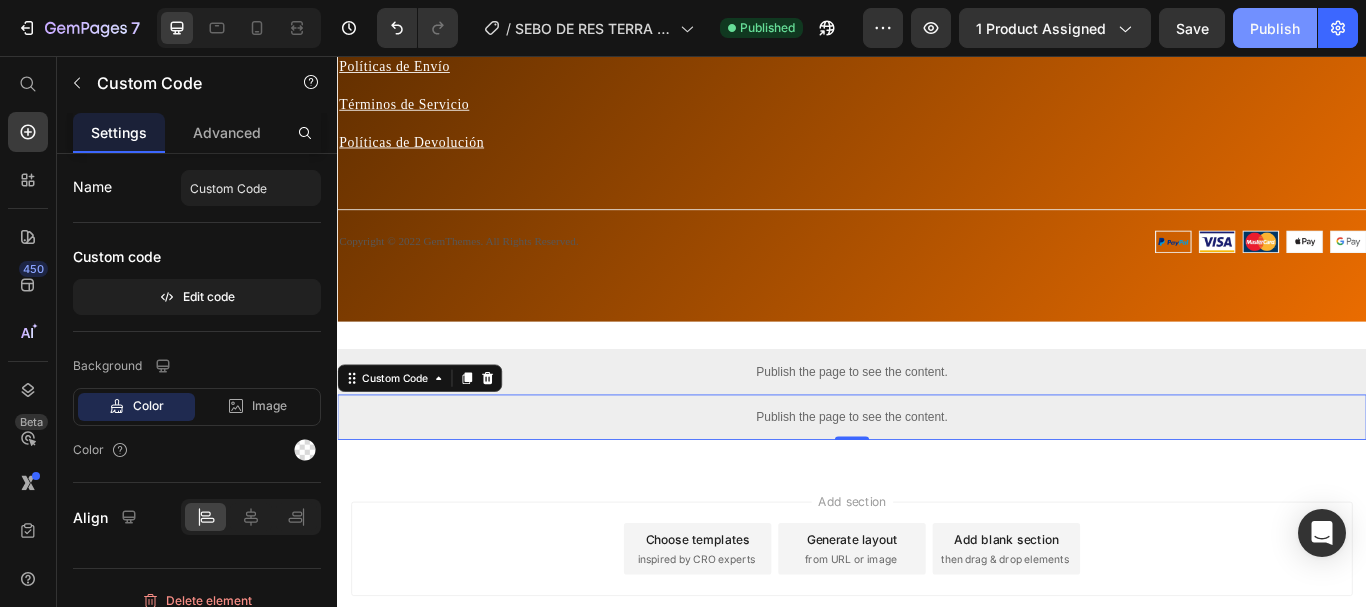 click on "Publish" at bounding box center (1275, 28) 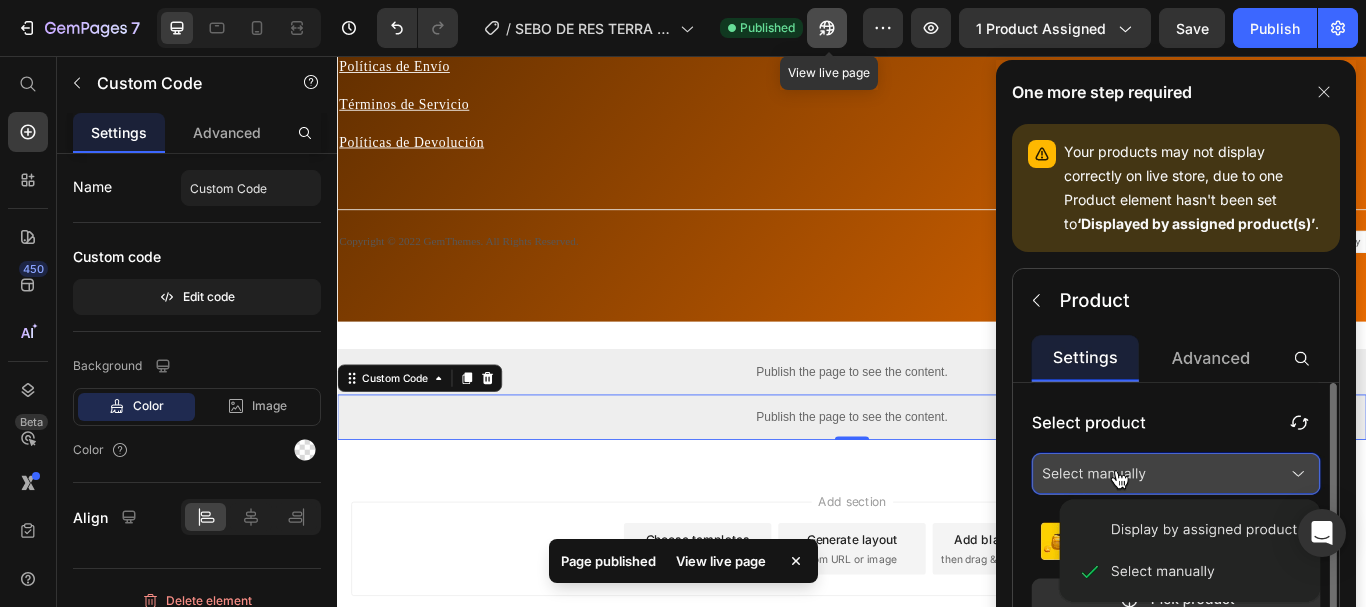 click 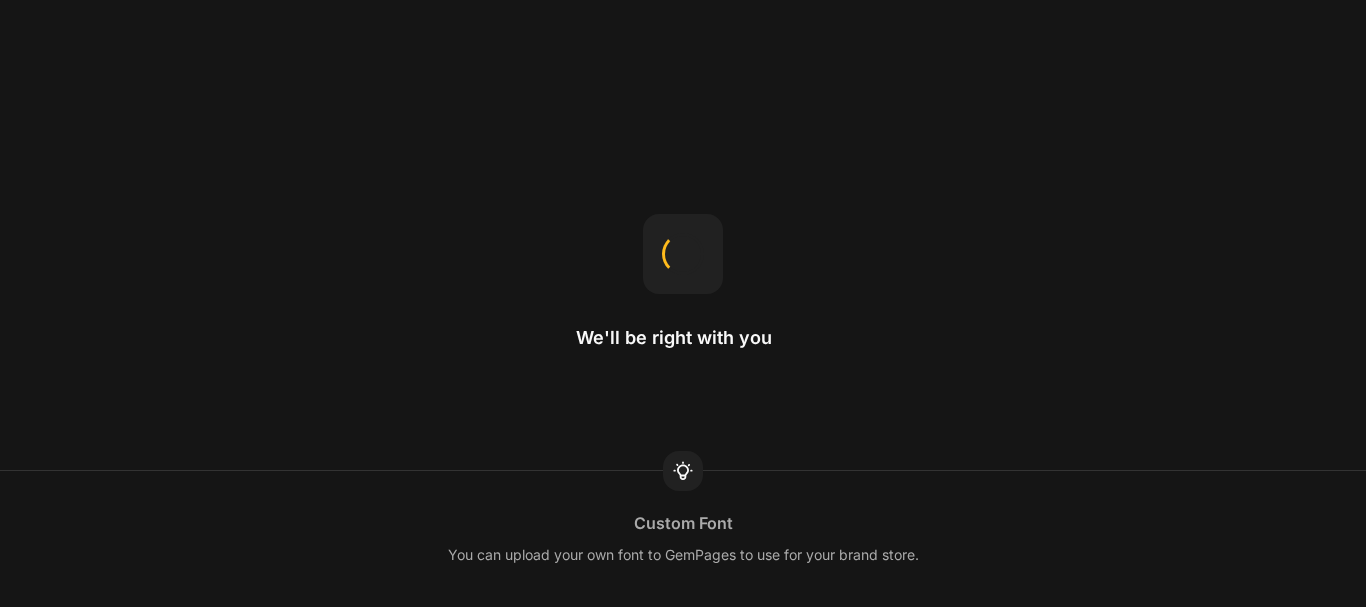 scroll, scrollTop: 0, scrollLeft: 0, axis: both 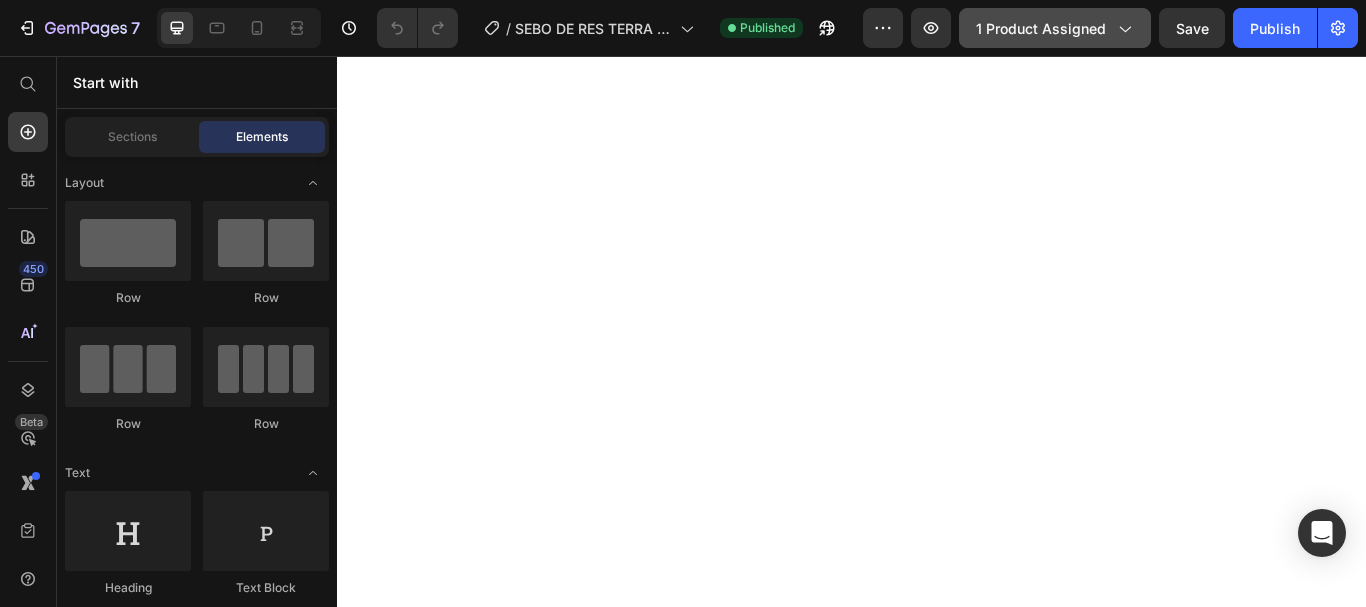 click on "1 product assigned" 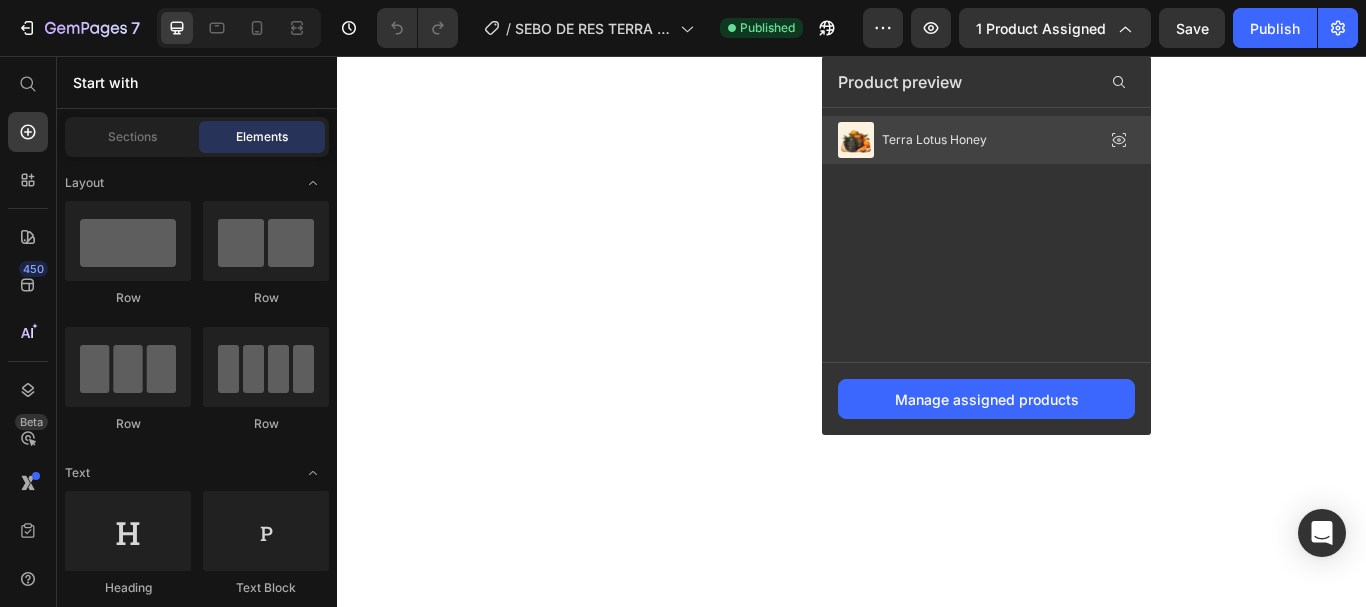 click on "Terra Lotus Honey" at bounding box center [912, 140] 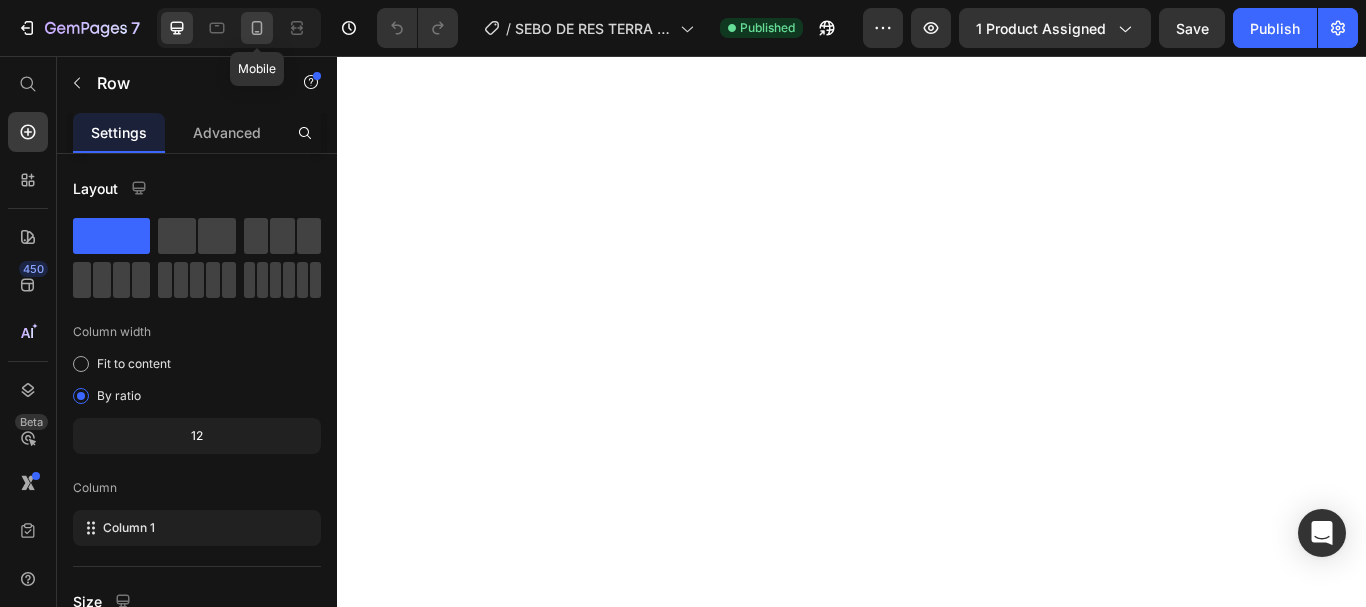 click 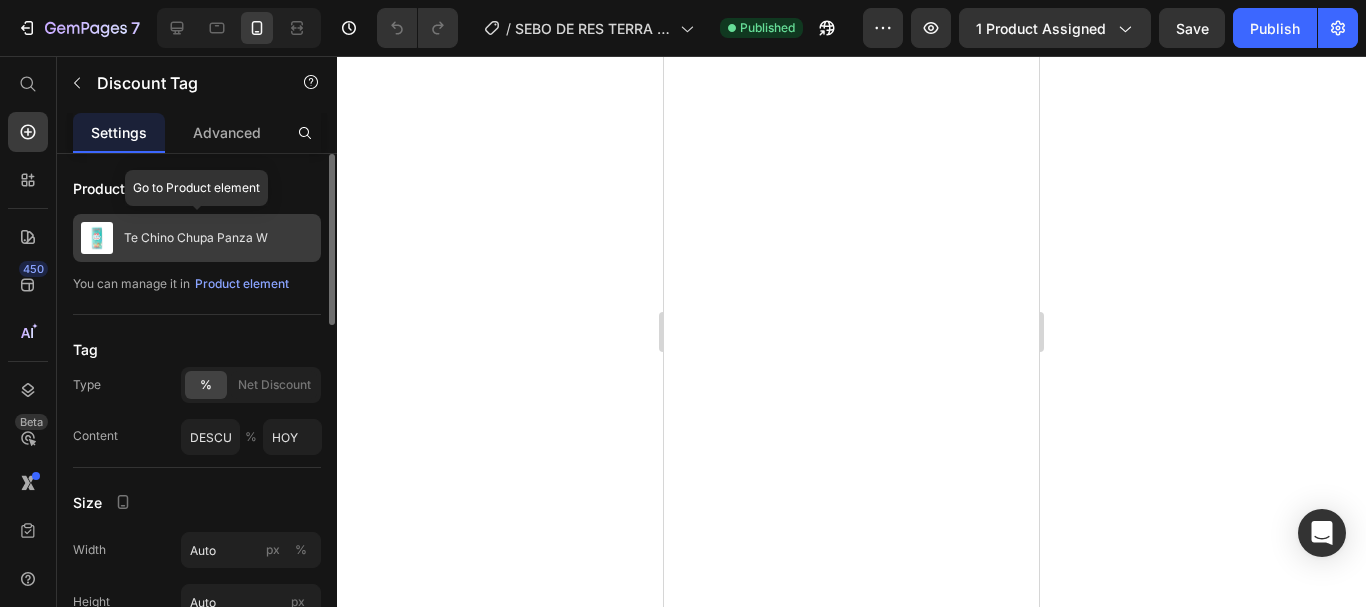 click on "Te Chino Chupa Panza W" at bounding box center (196, 238) 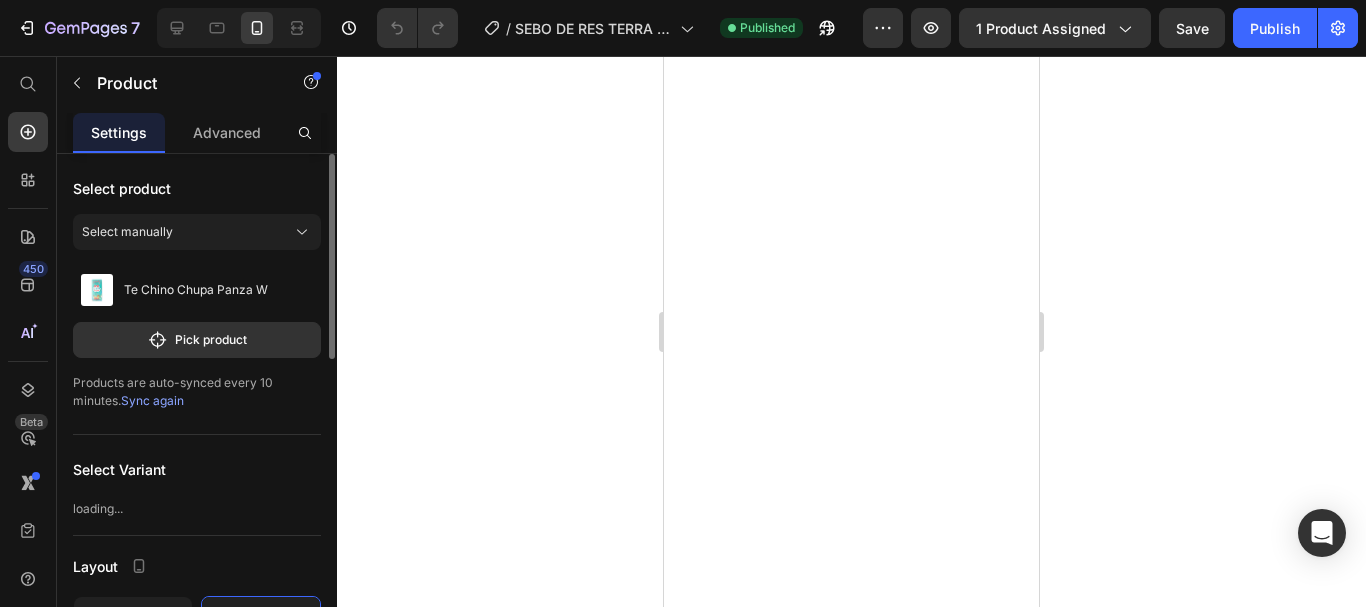 click on "Select manually" 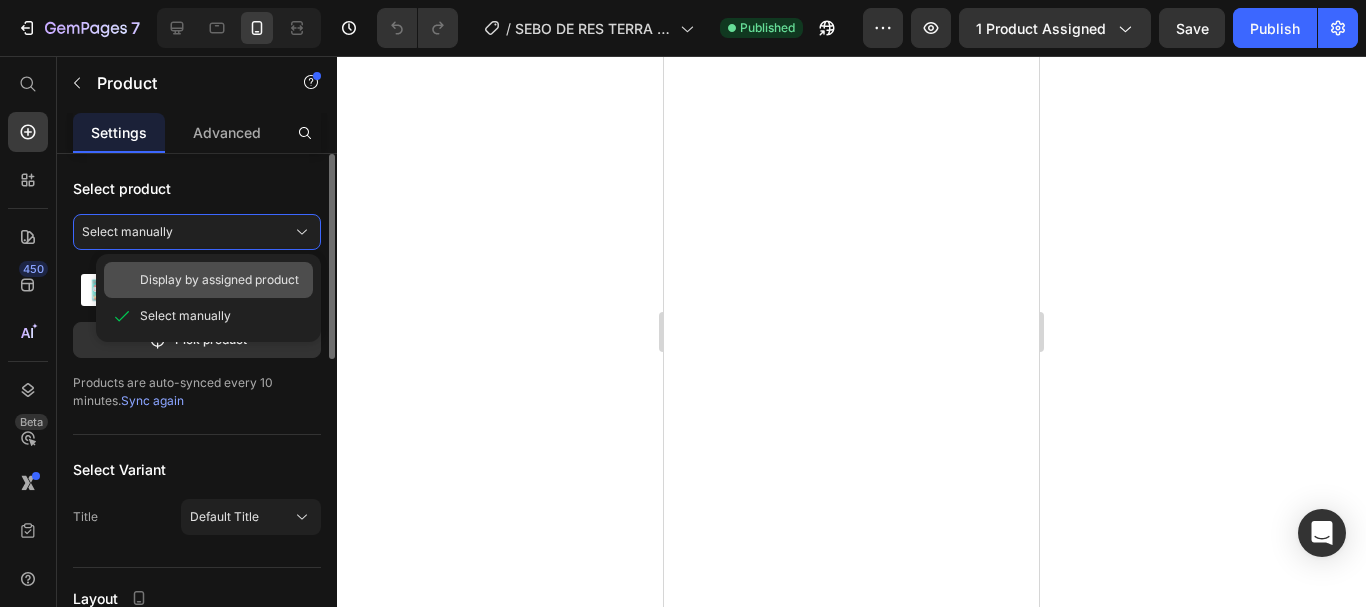 click on "Display by assigned product" 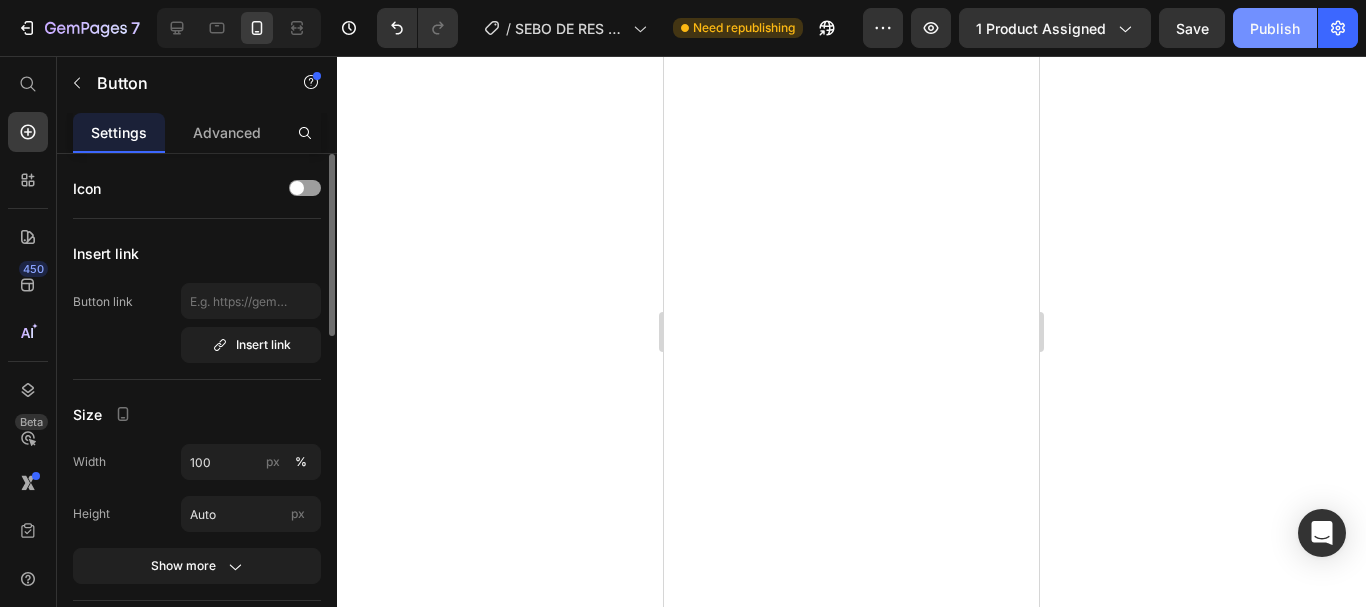click on "Publish" at bounding box center (1275, 28) 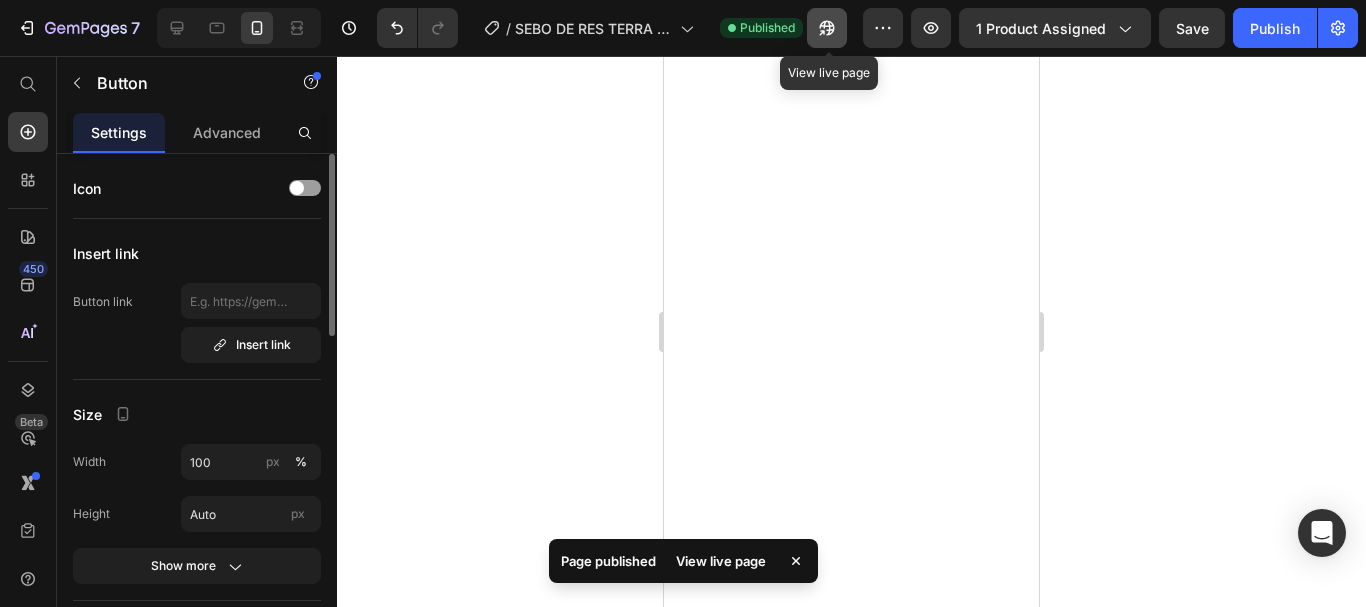 click 